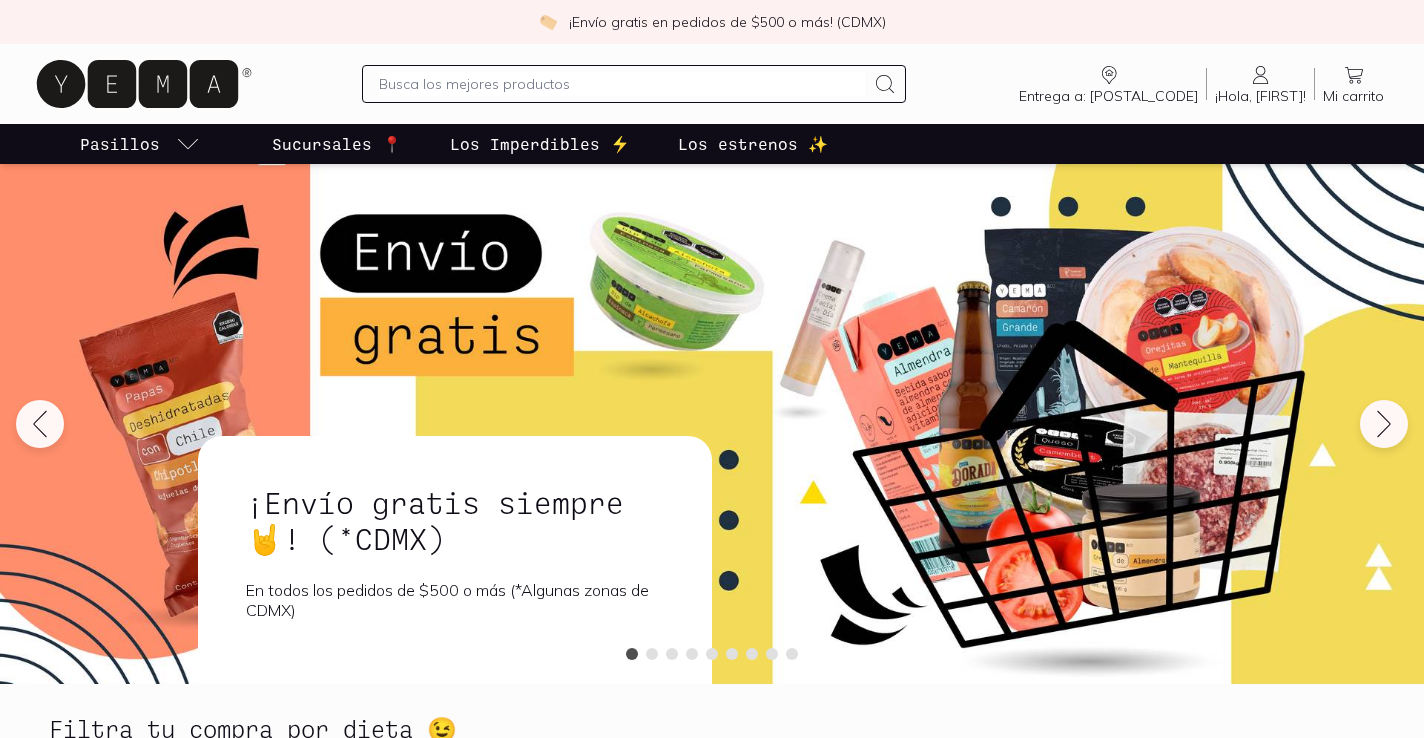 scroll, scrollTop: 0, scrollLeft: 0, axis: both 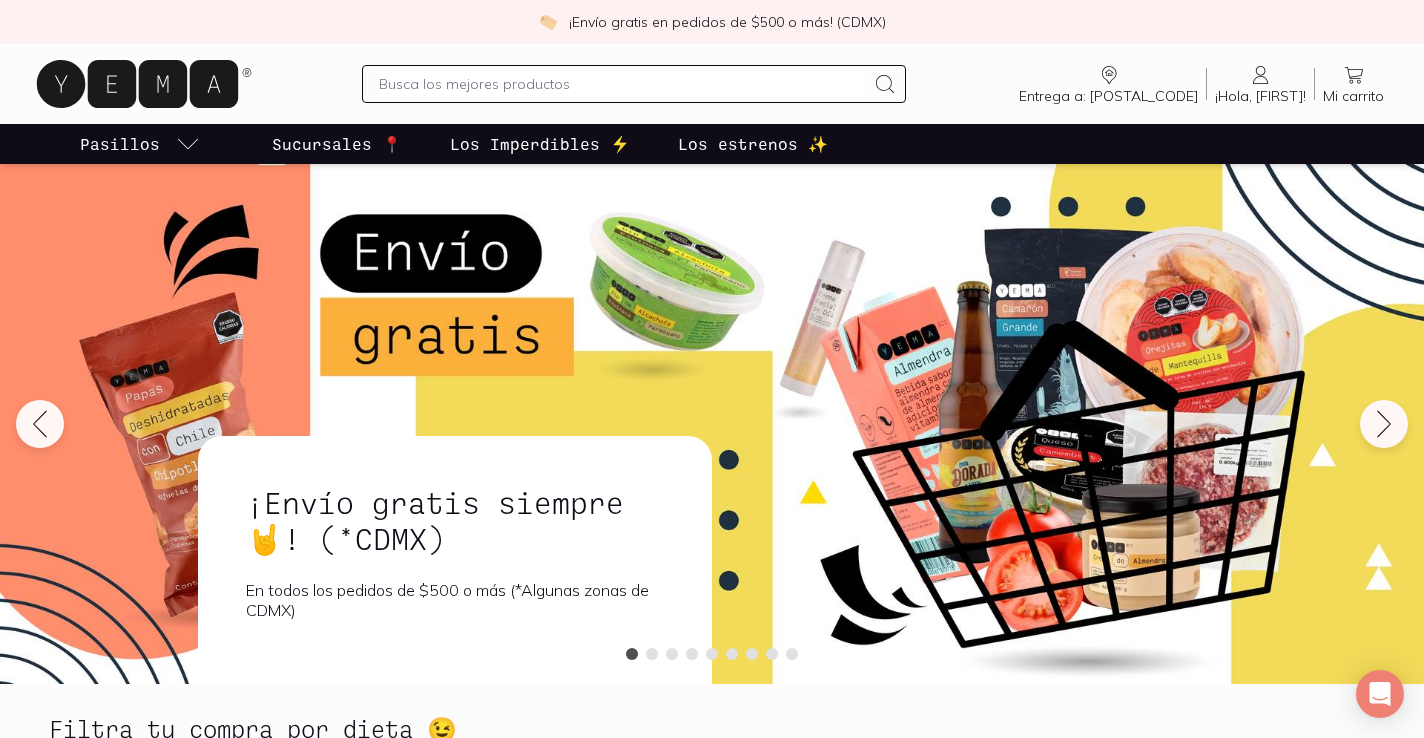 click 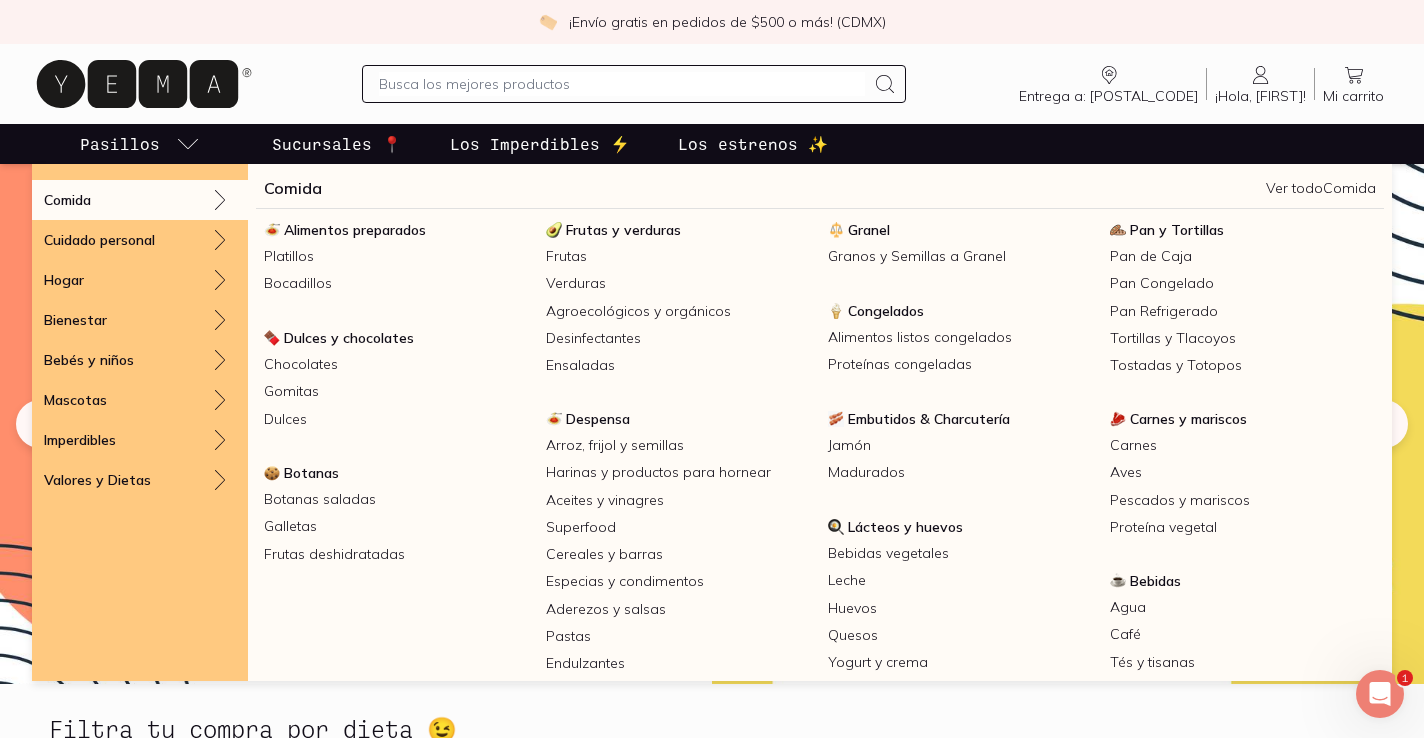 scroll, scrollTop: 0, scrollLeft: 0, axis: both 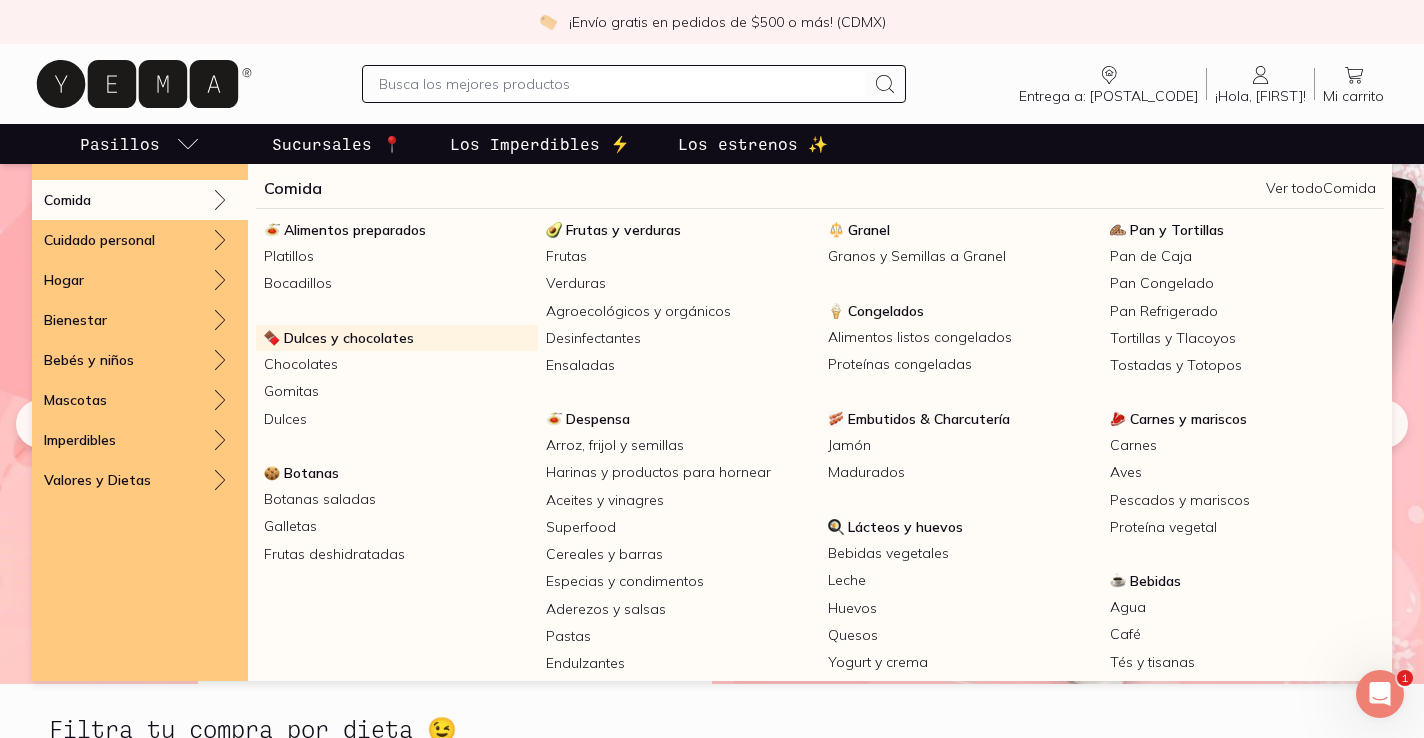 click on "Dulces y chocolates" at bounding box center [349, 338] 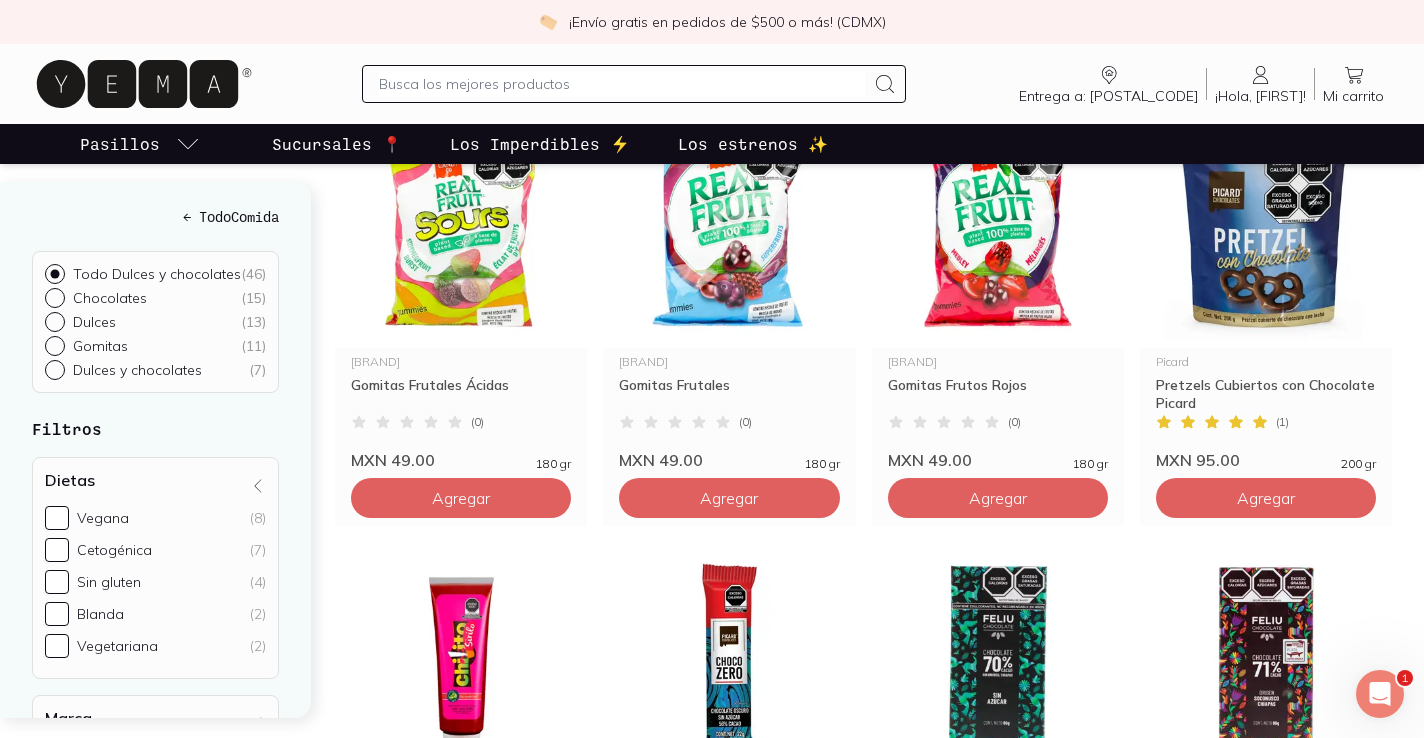 scroll, scrollTop: 1191, scrollLeft: 0, axis: vertical 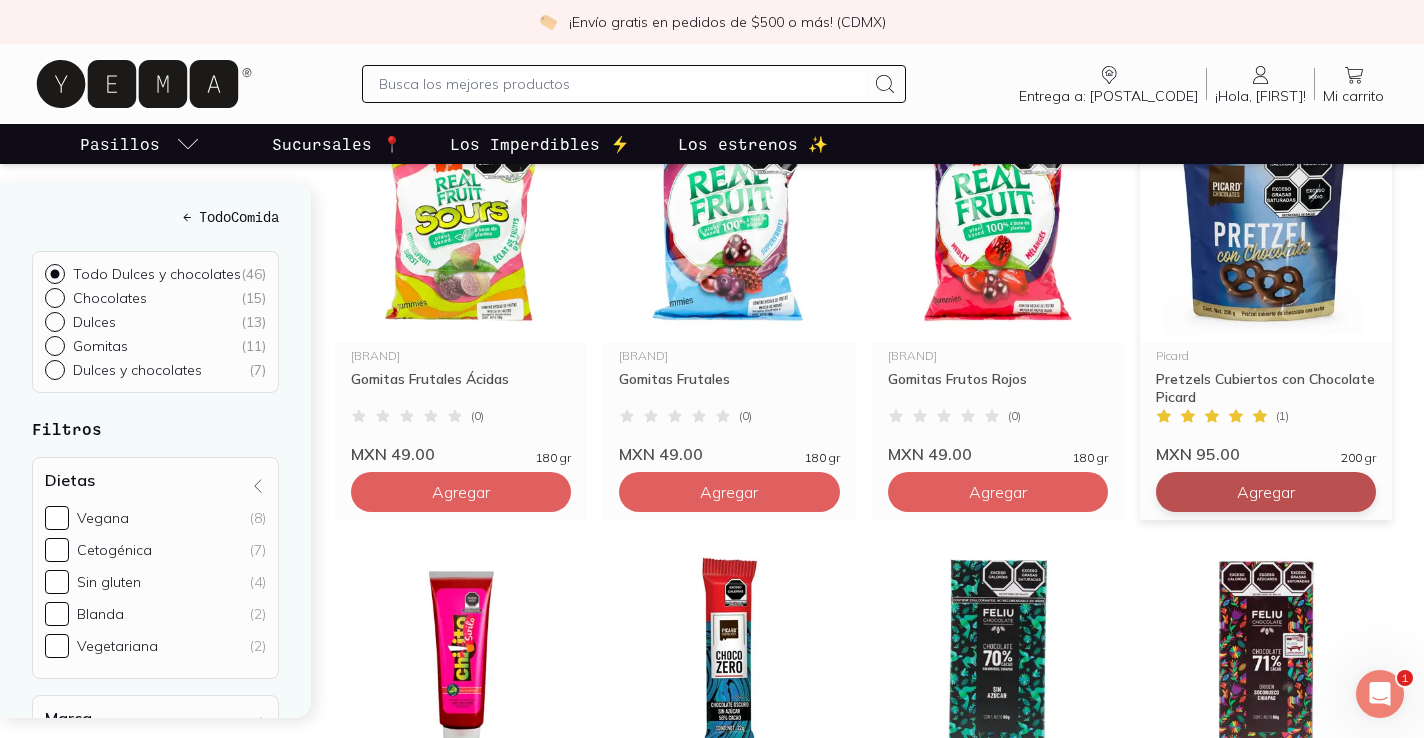 click on "Agregar" at bounding box center [461, -388] 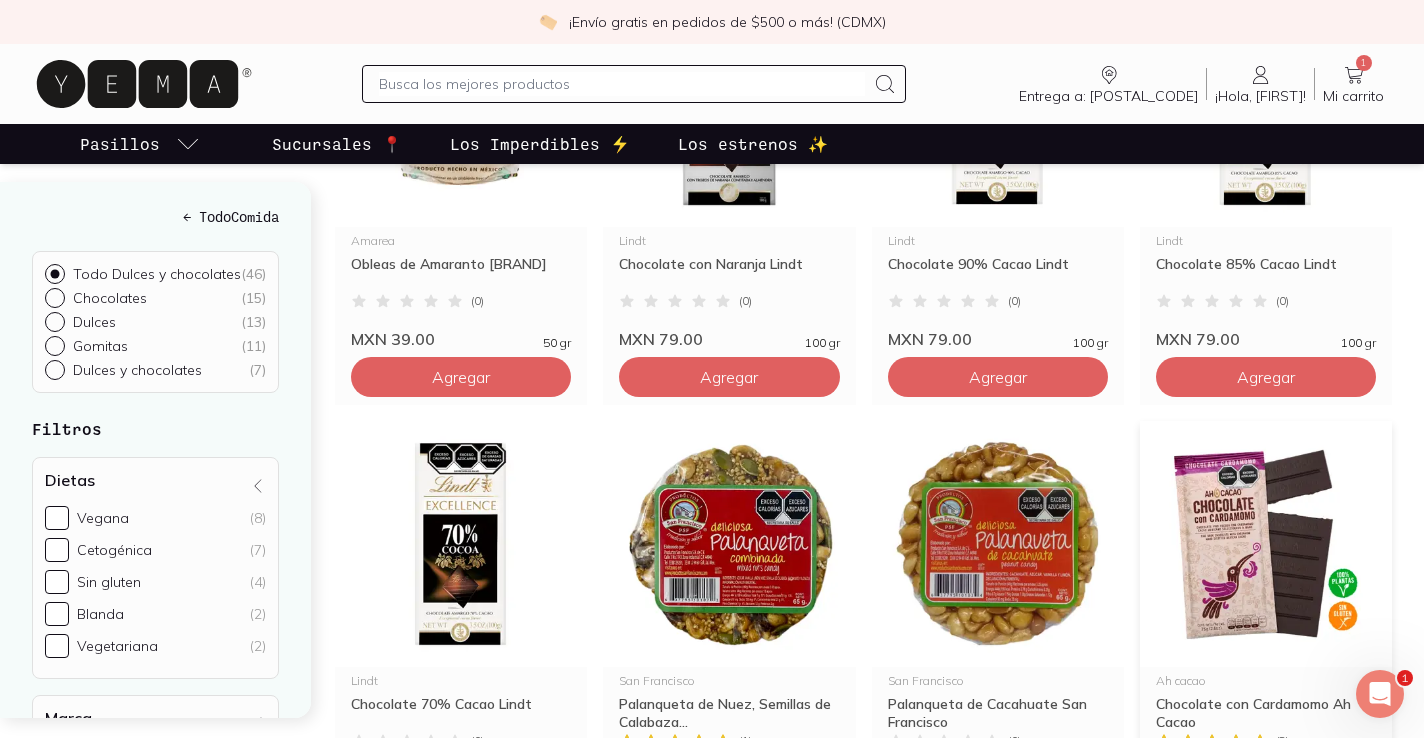 scroll, scrollTop: 2639, scrollLeft: 0, axis: vertical 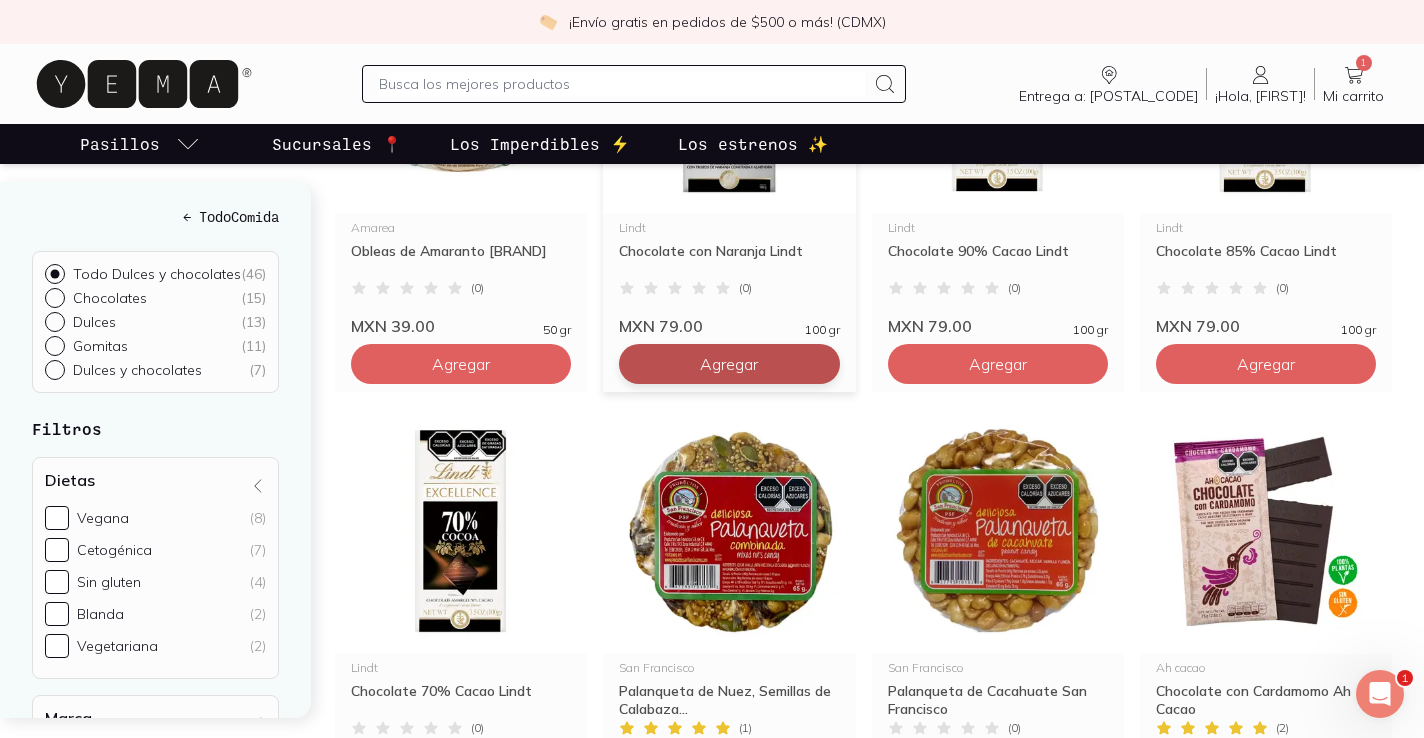 click on "Agregar" at bounding box center (461, -1836) 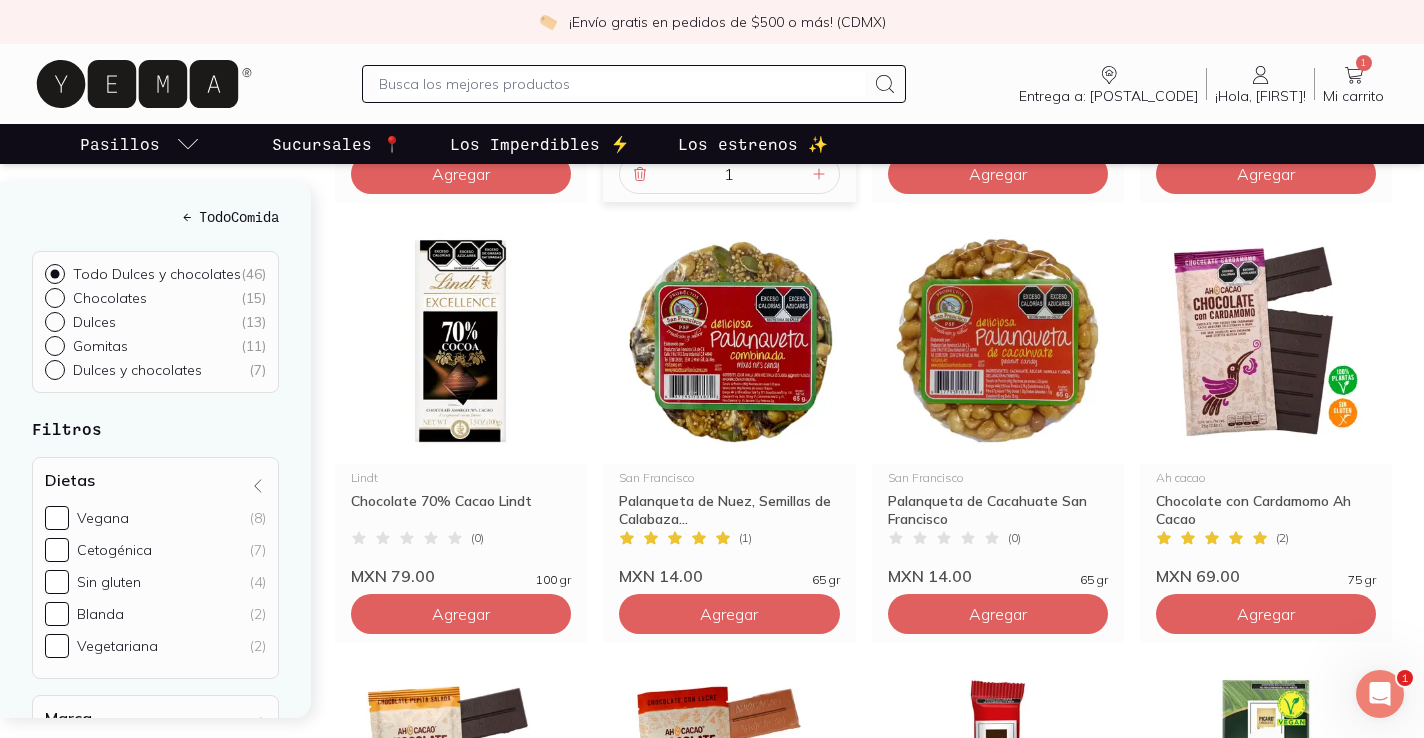 scroll, scrollTop: 2843, scrollLeft: 0, axis: vertical 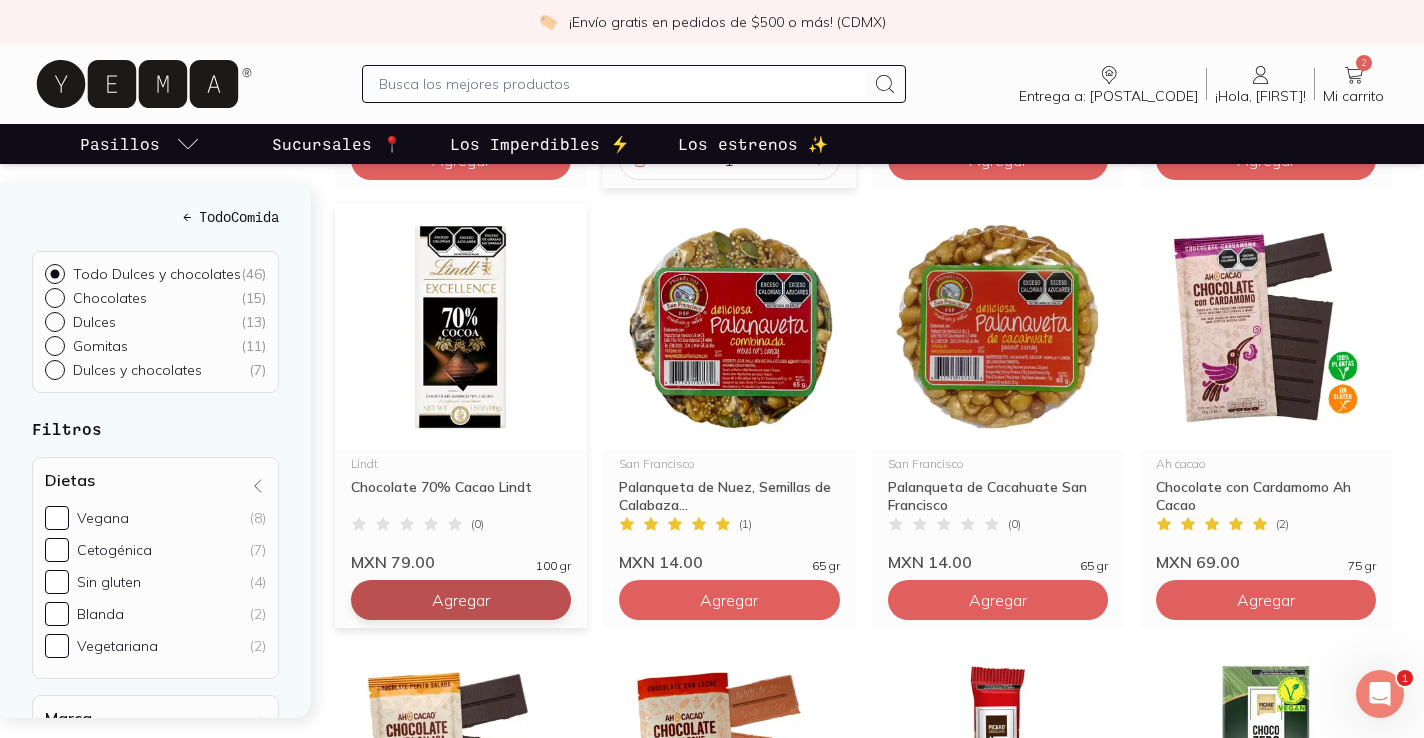 click on "Agregar" at bounding box center (461, -2040) 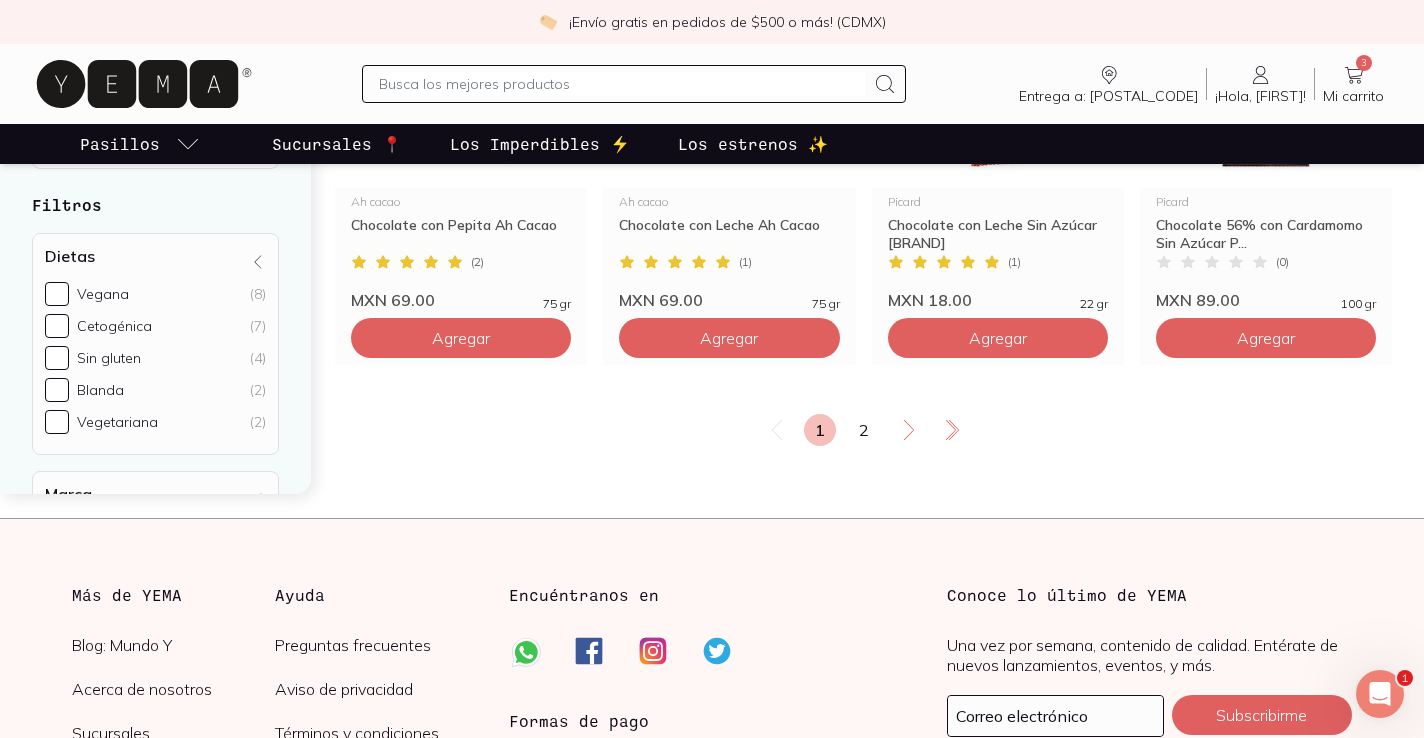scroll, scrollTop: 3549, scrollLeft: 0, axis: vertical 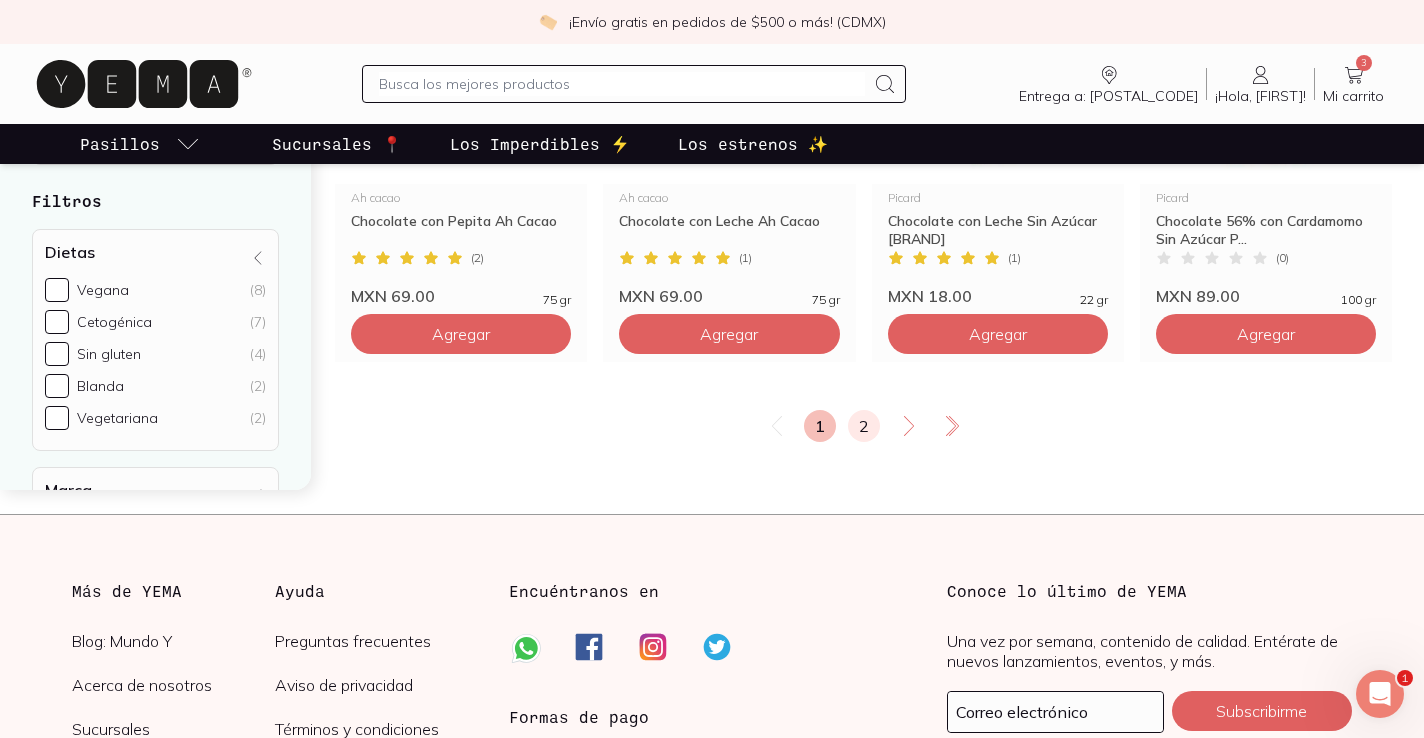 click on "2" at bounding box center [864, 426] 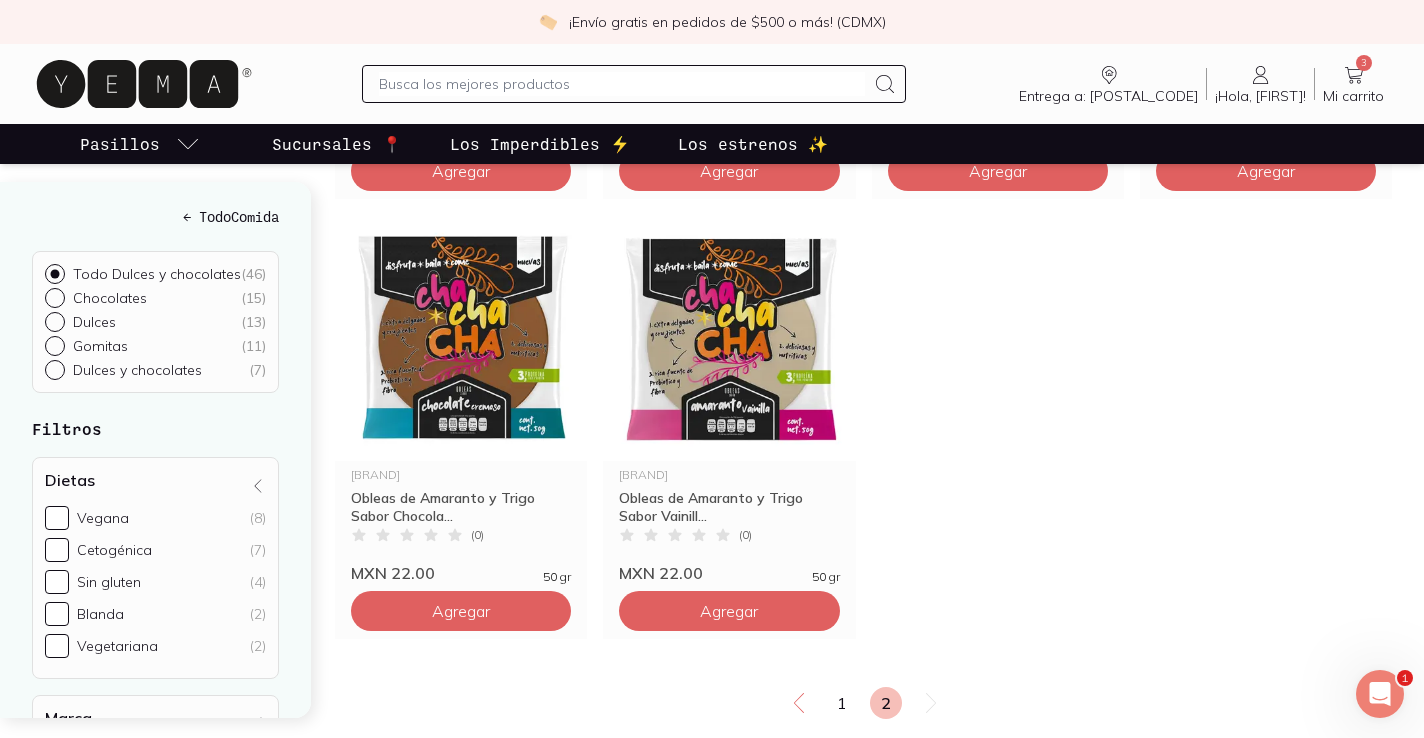 scroll, scrollTop: 1541, scrollLeft: 0, axis: vertical 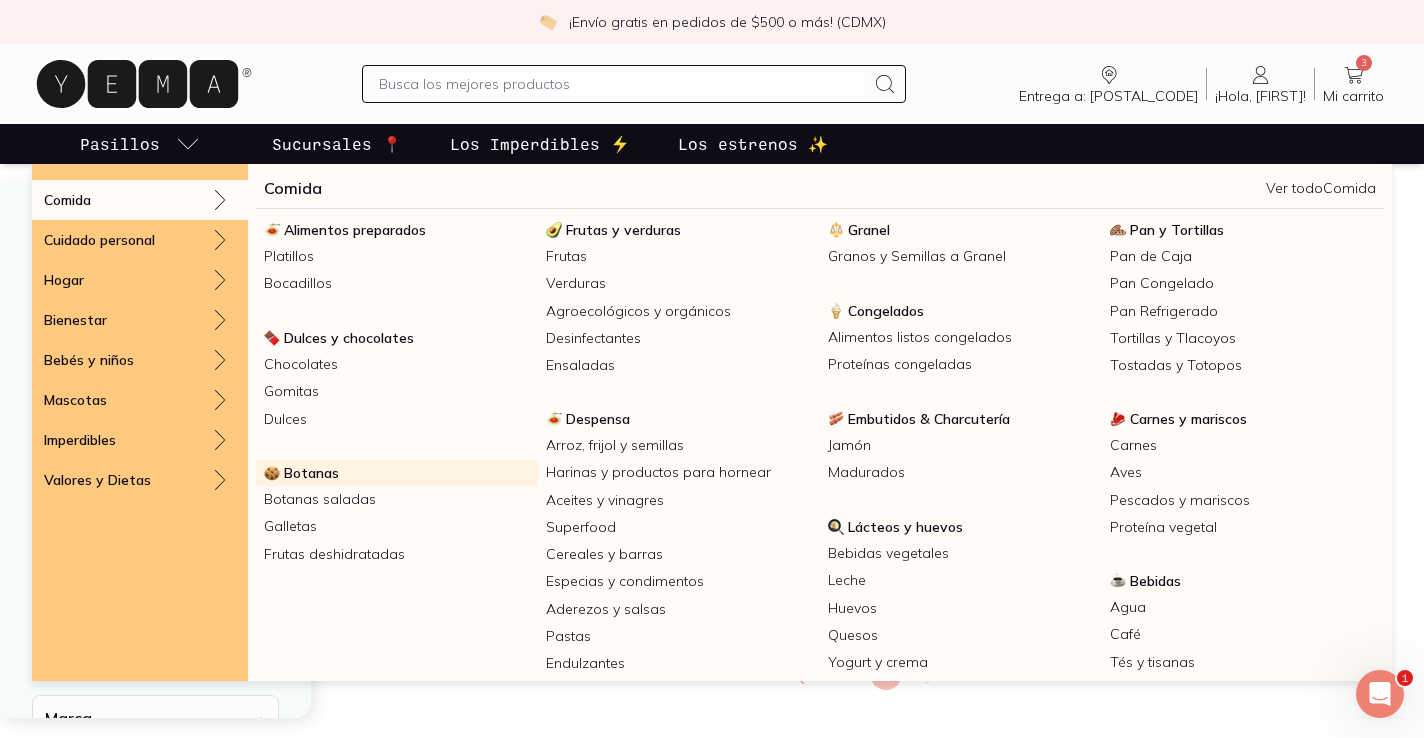 click on "Botanas" at bounding box center (311, 473) 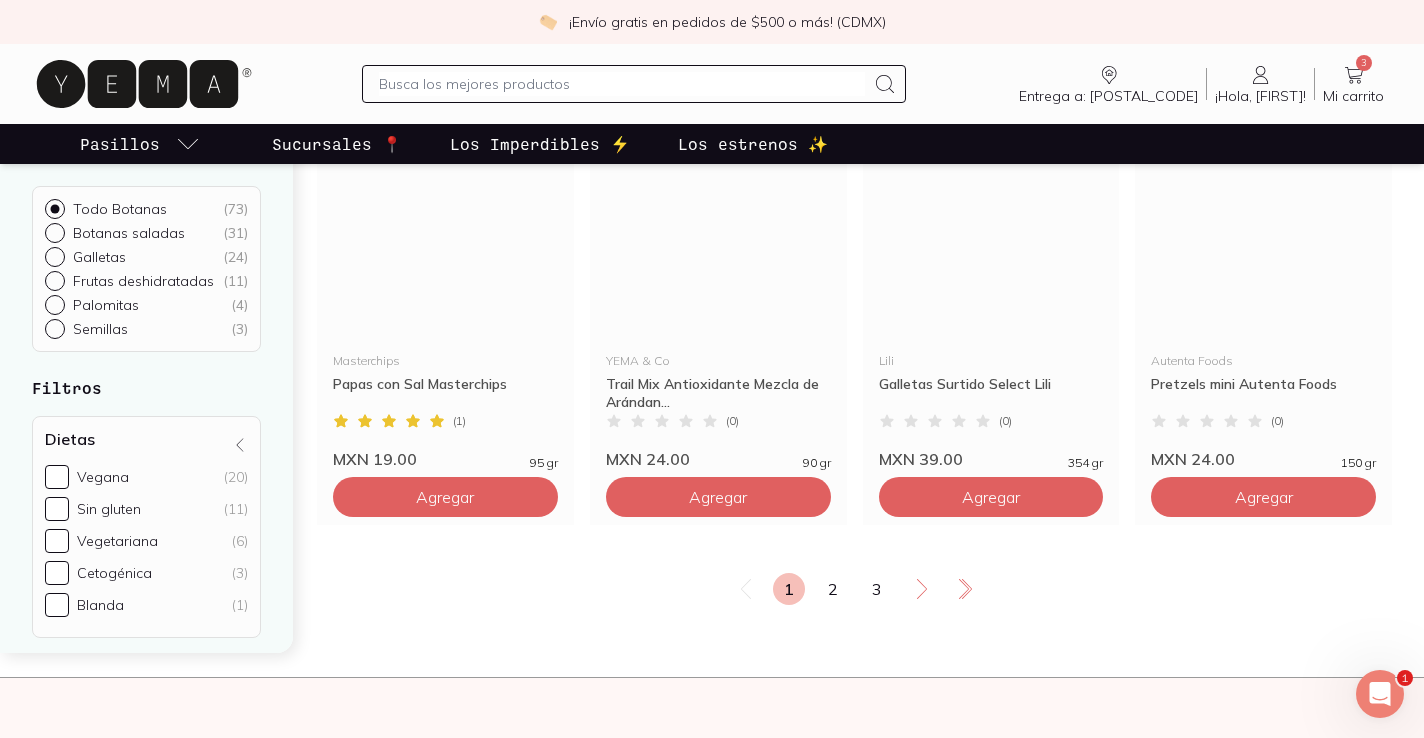 scroll, scrollTop: 3449, scrollLeft: 0, axis: vertical 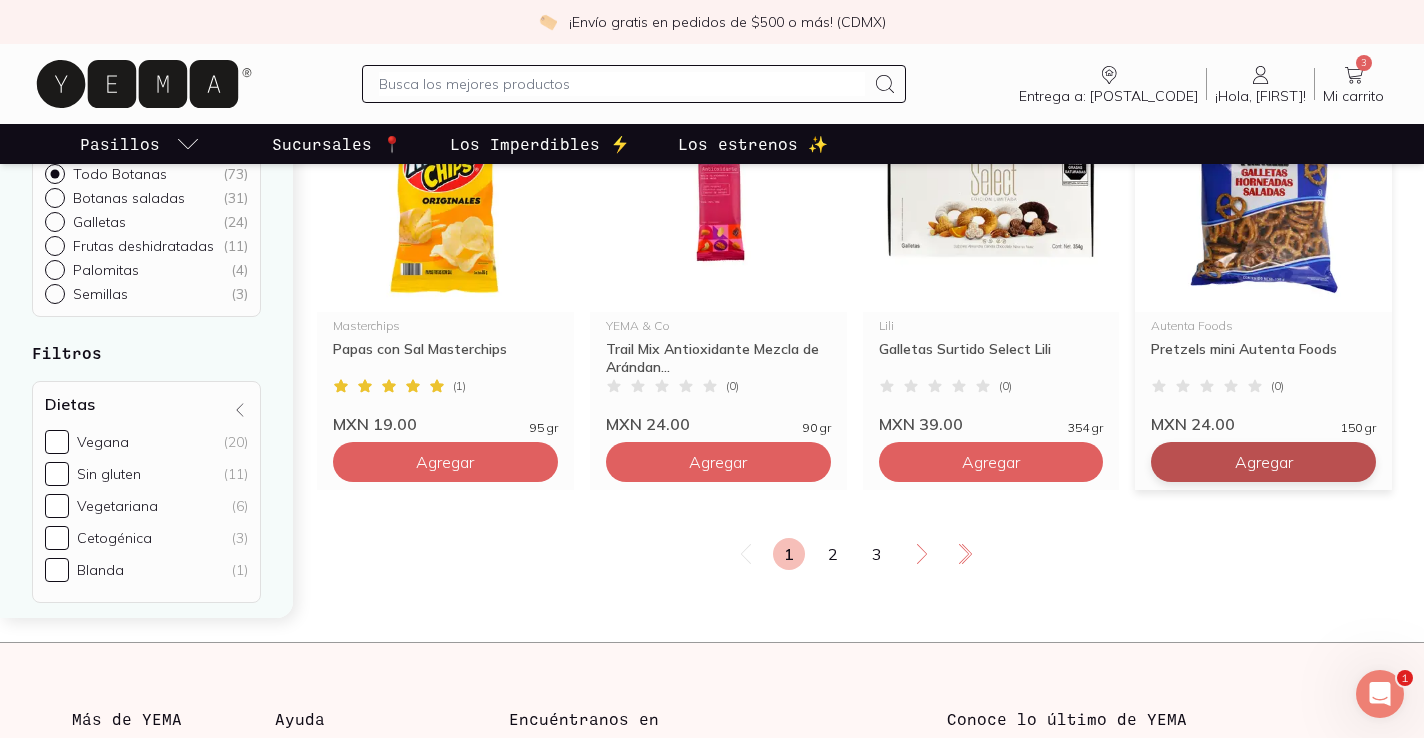 click on "Agregar" at bounding box center (445, -2618) 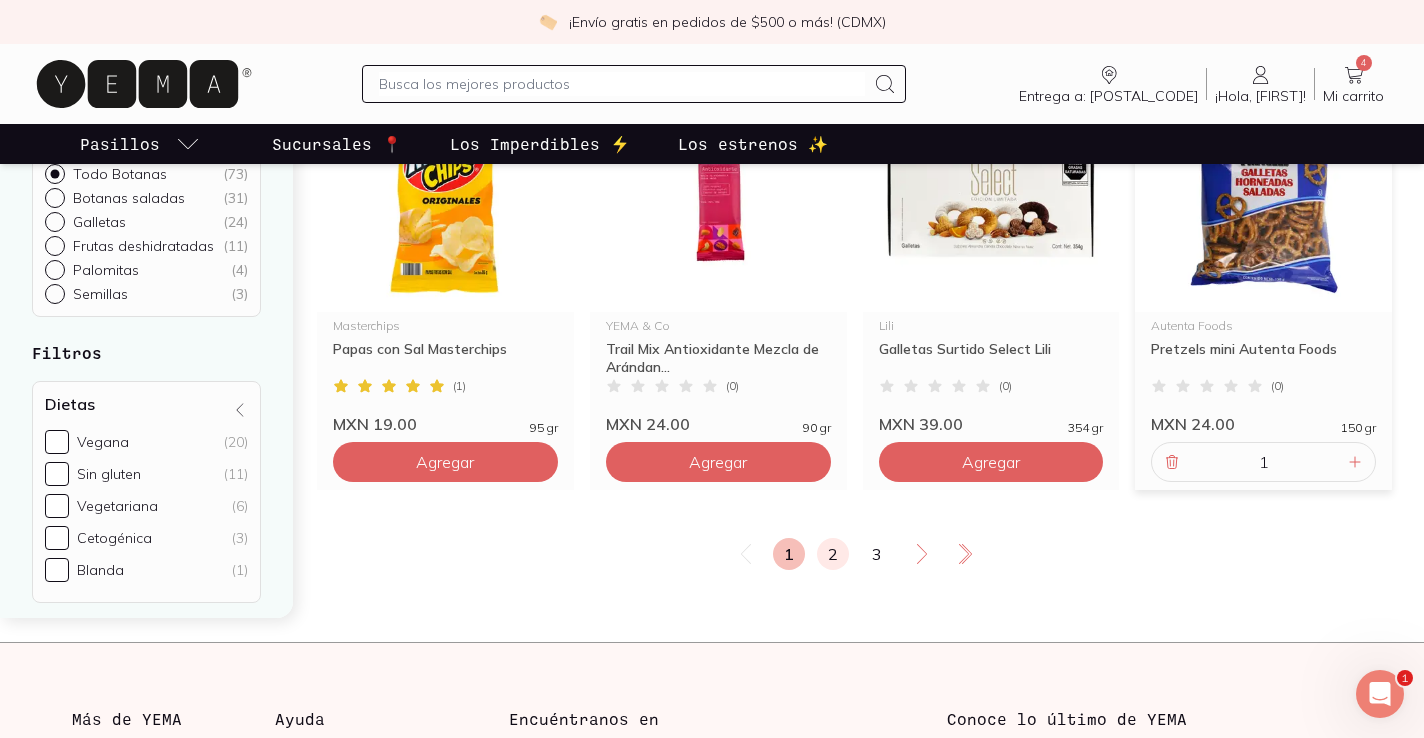 click on "2" at bounding box center [833, 554] 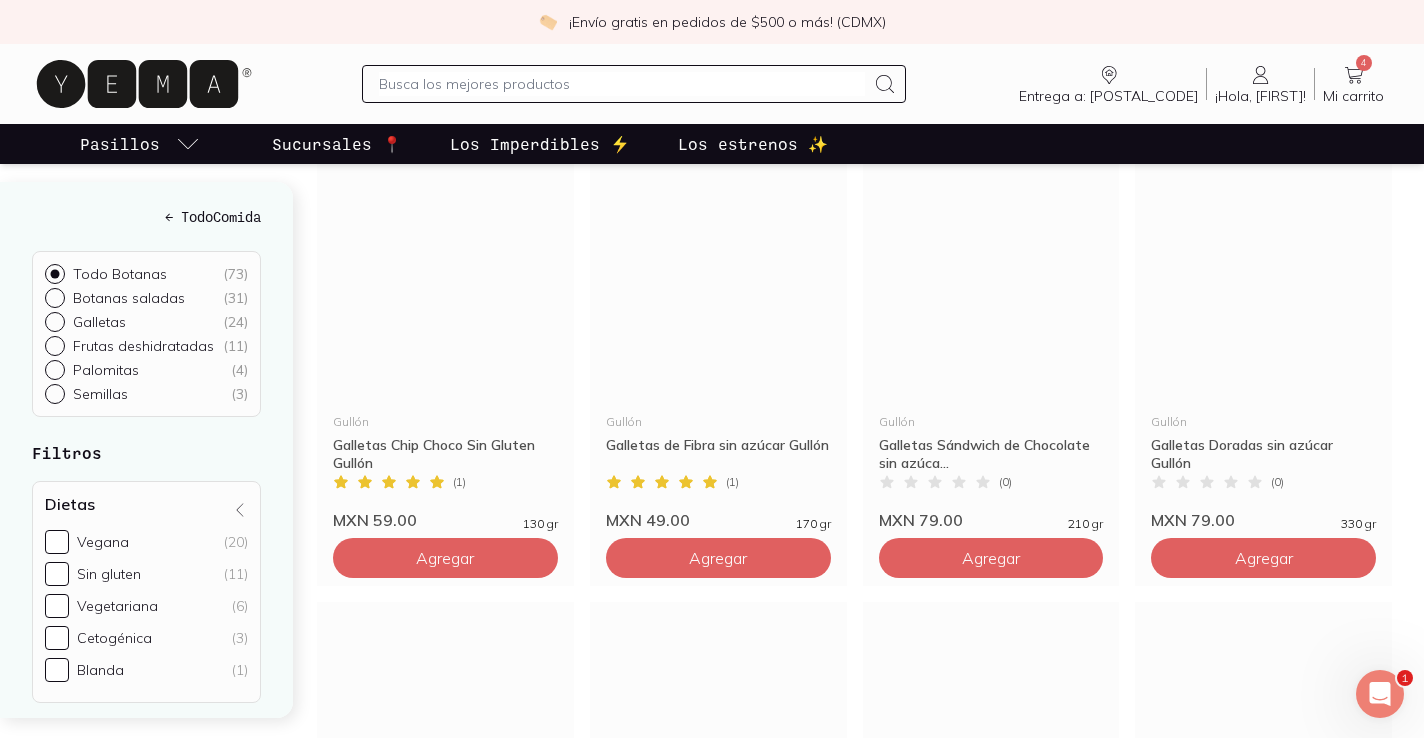 scroll, scrollTop: 1165, scrollLeft: 0, axis: vertical 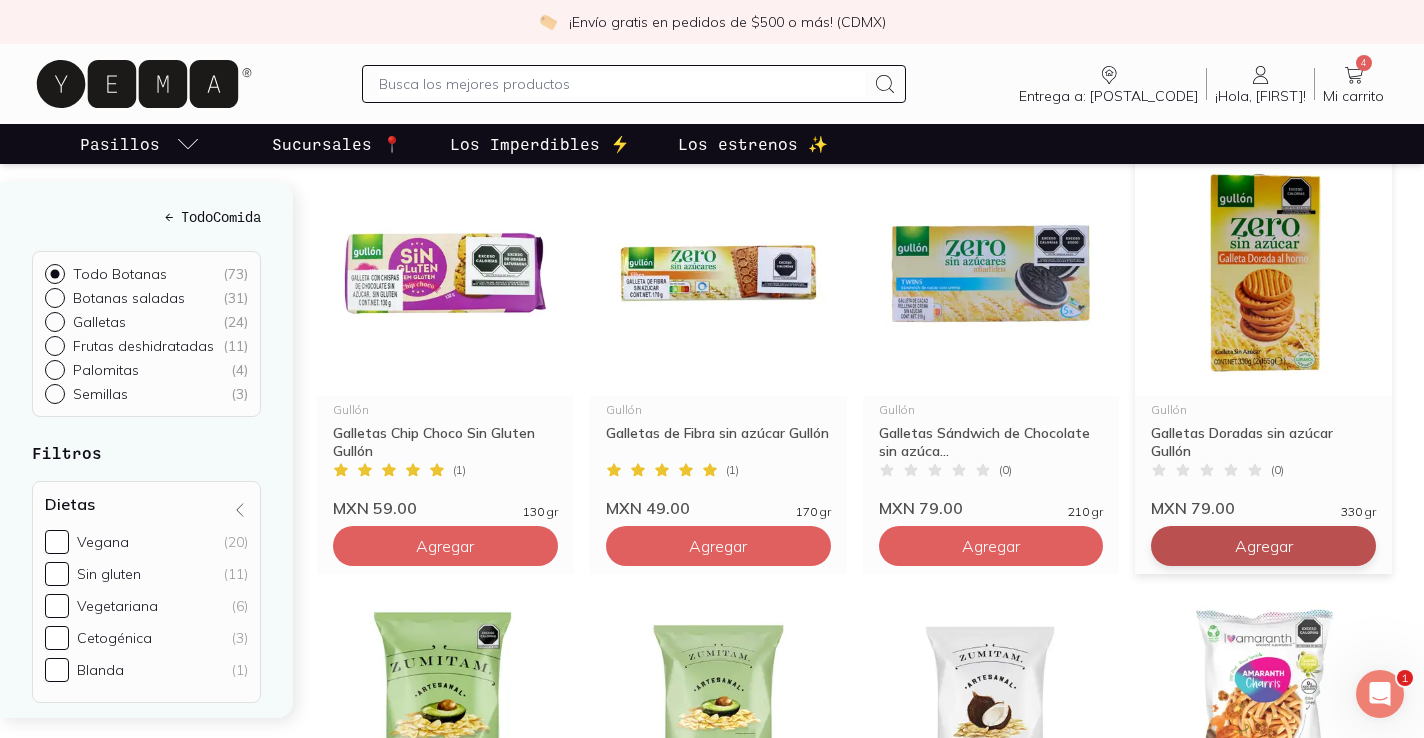 click on "Agregar" at bounding box center (445, -334) 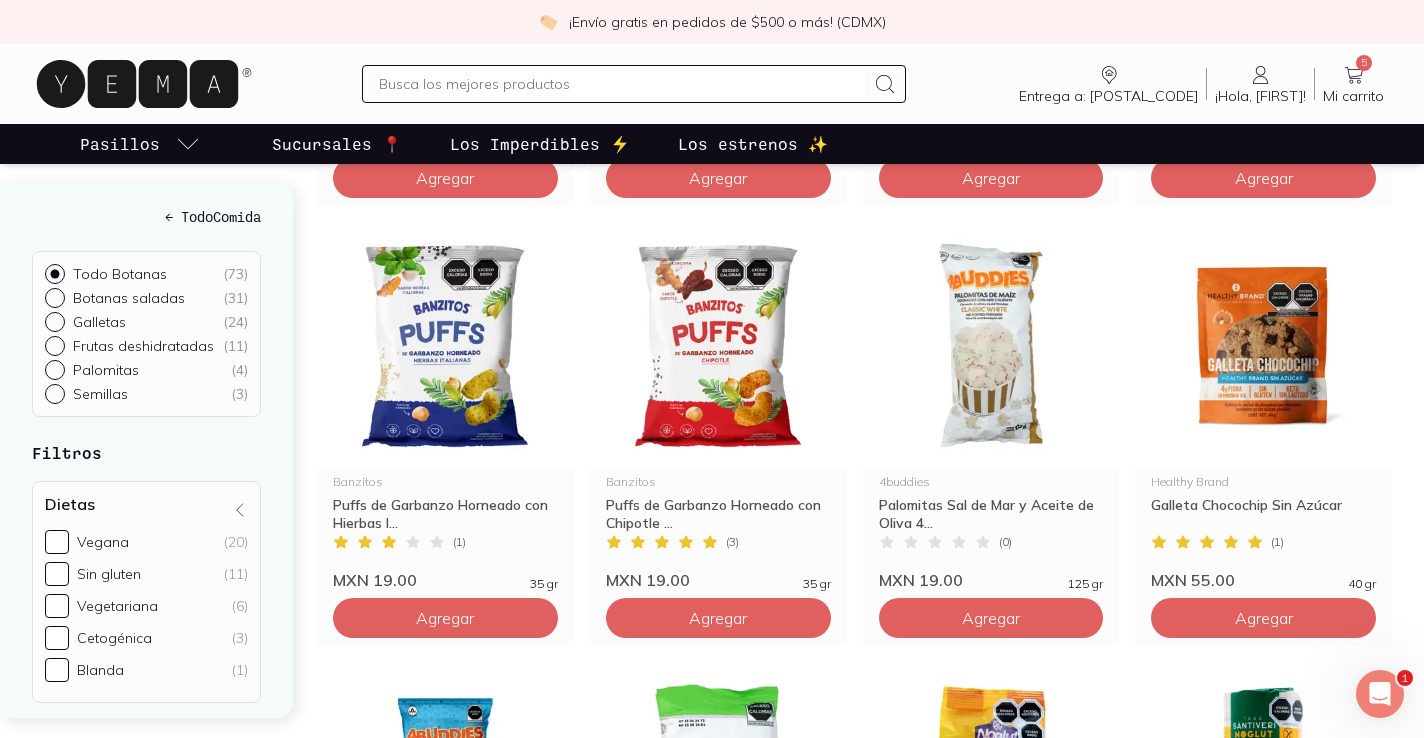 scroll, scrollTop: 2863, scrollLeft: 0, axis: vertical 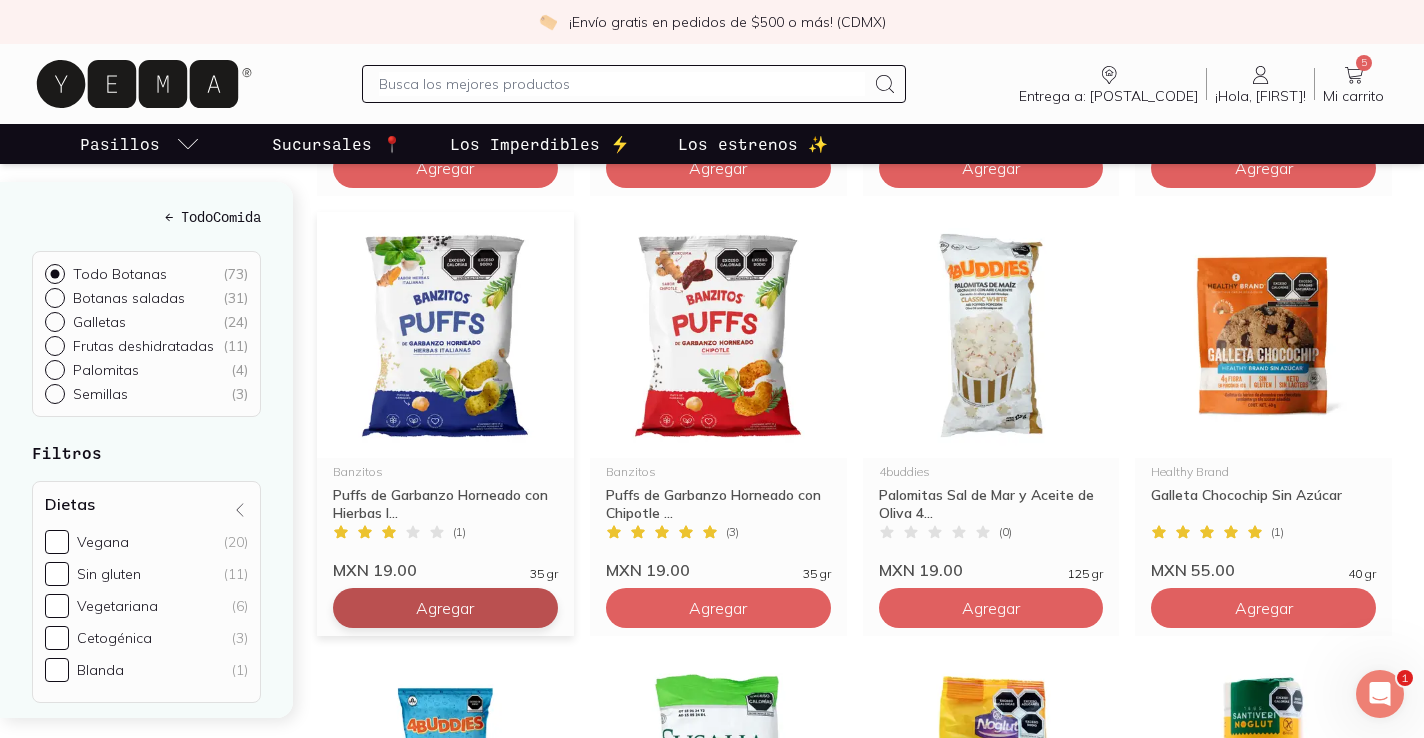 click on "Agregar" at bounding box center [445, -2032] 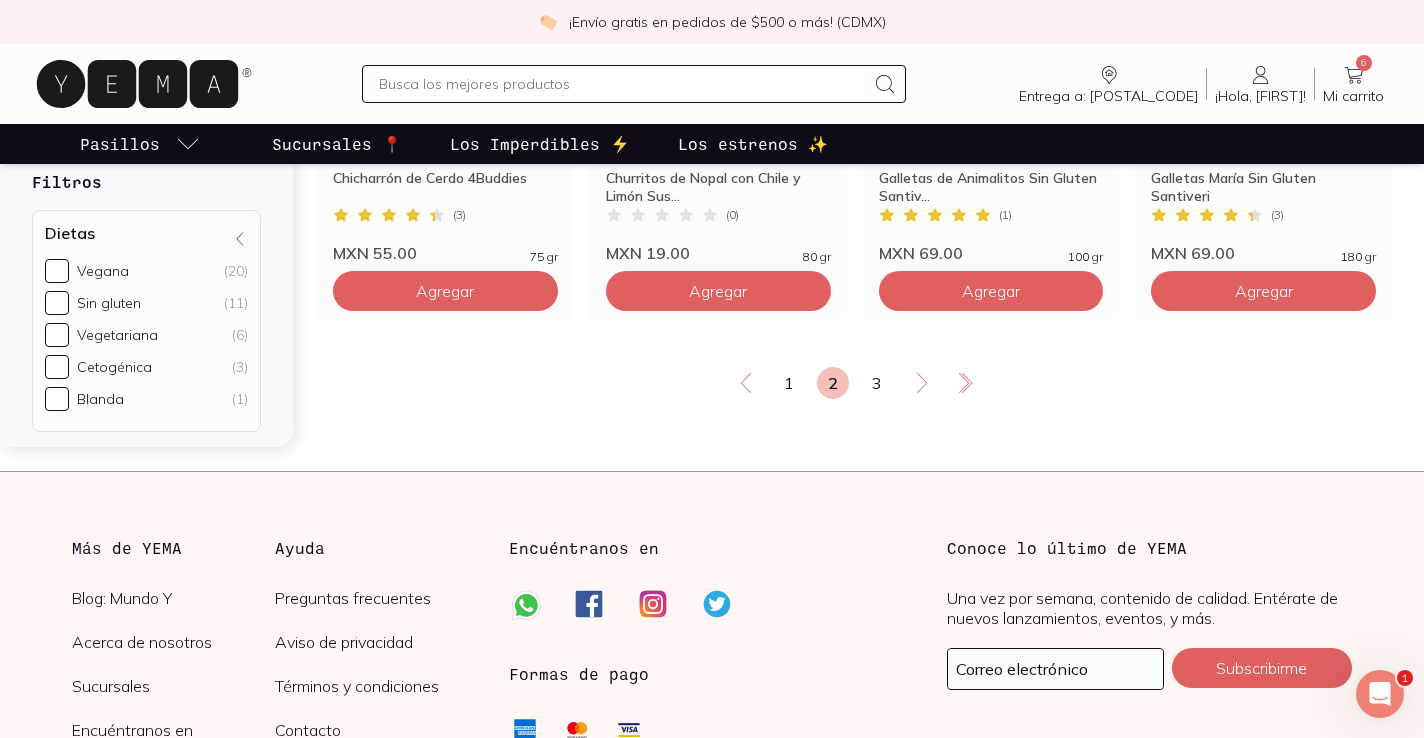 scroll, scrollTop: 3631, scrollLeft: 0, axis: vertical 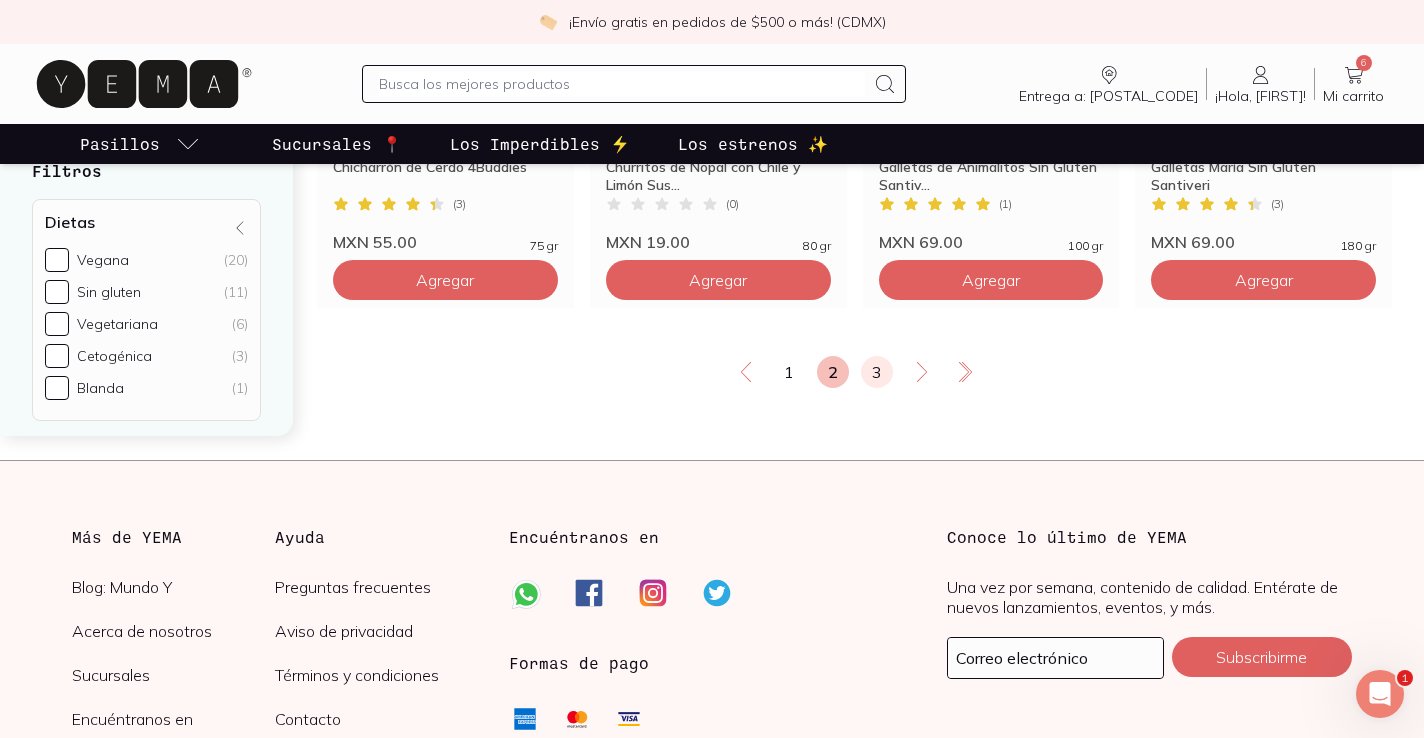 click on "3" at bounding box center (877, 372) 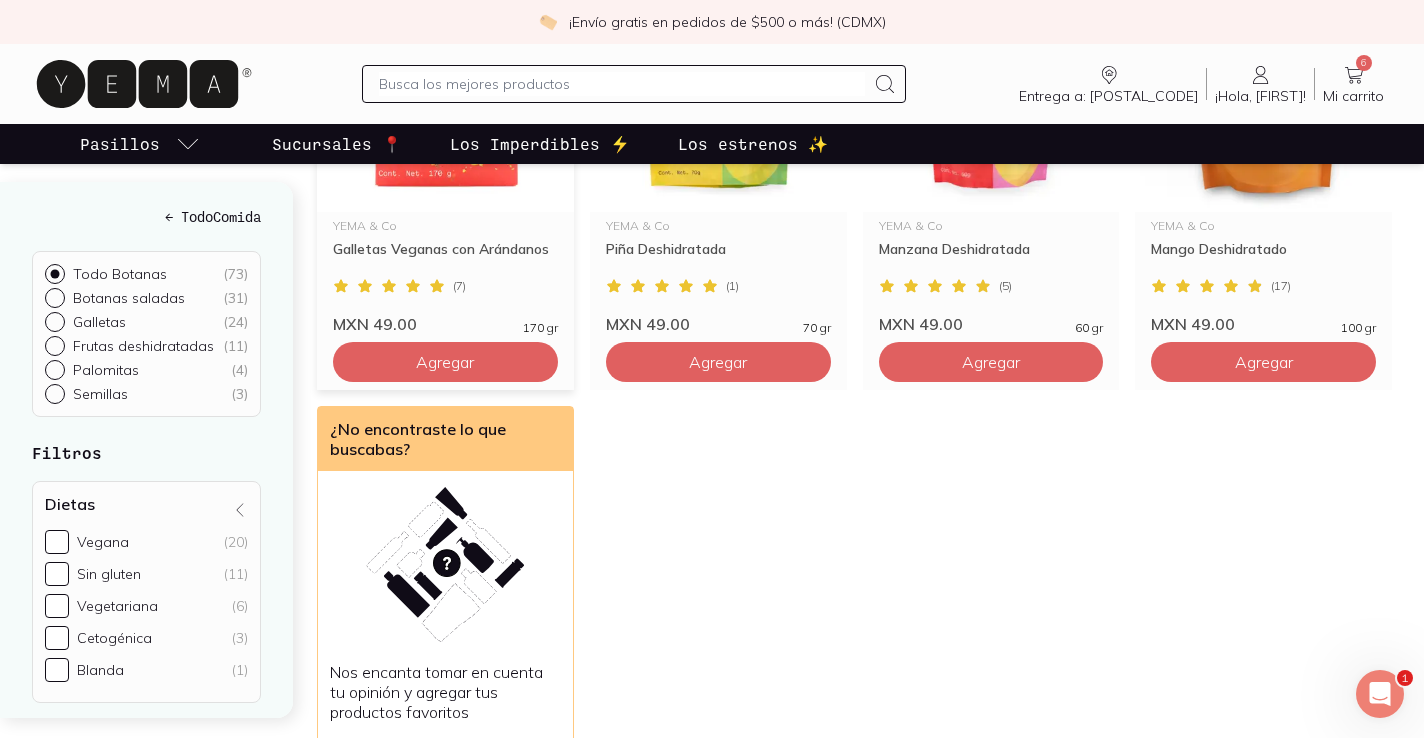 scroll, scrollTop: 912, scrollLeft: 0, axis: vertical 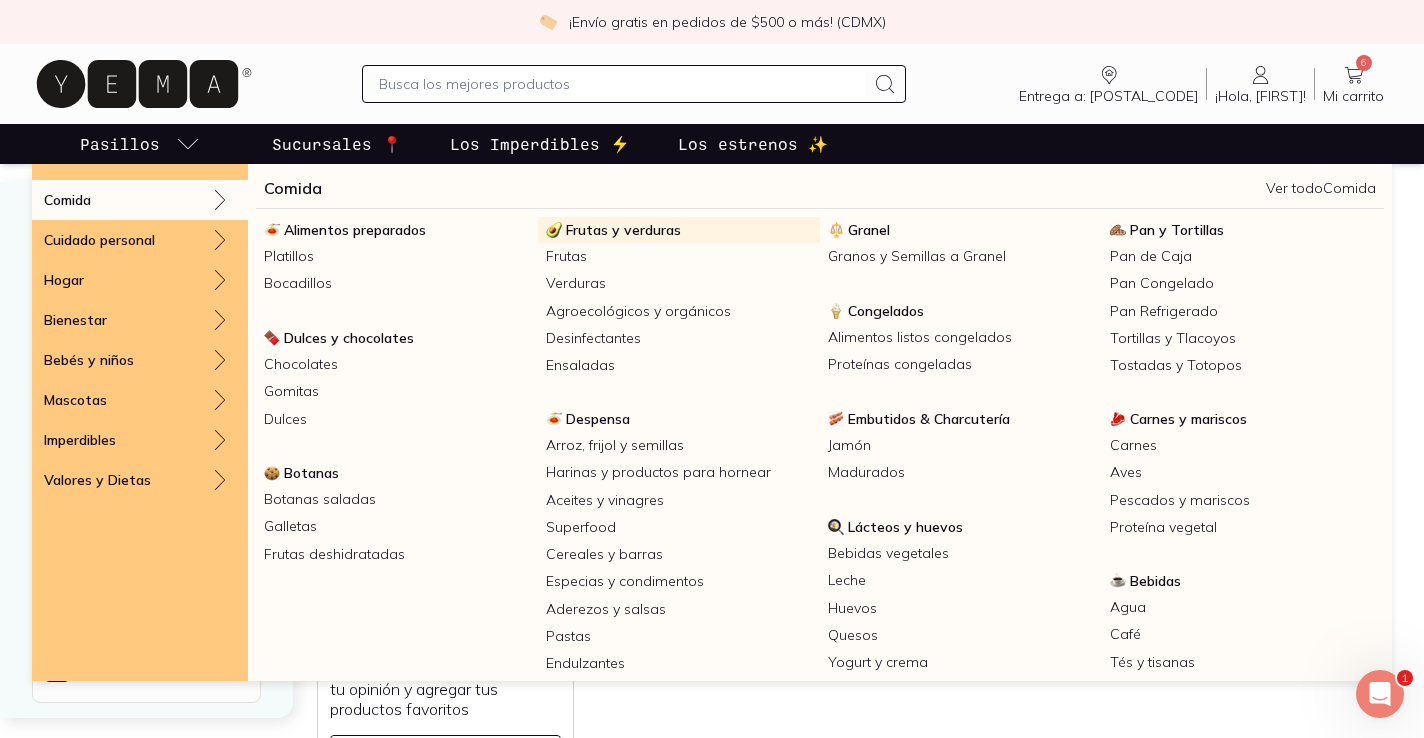 click on "Frutas y verduras" at bounding box center (623, 230) 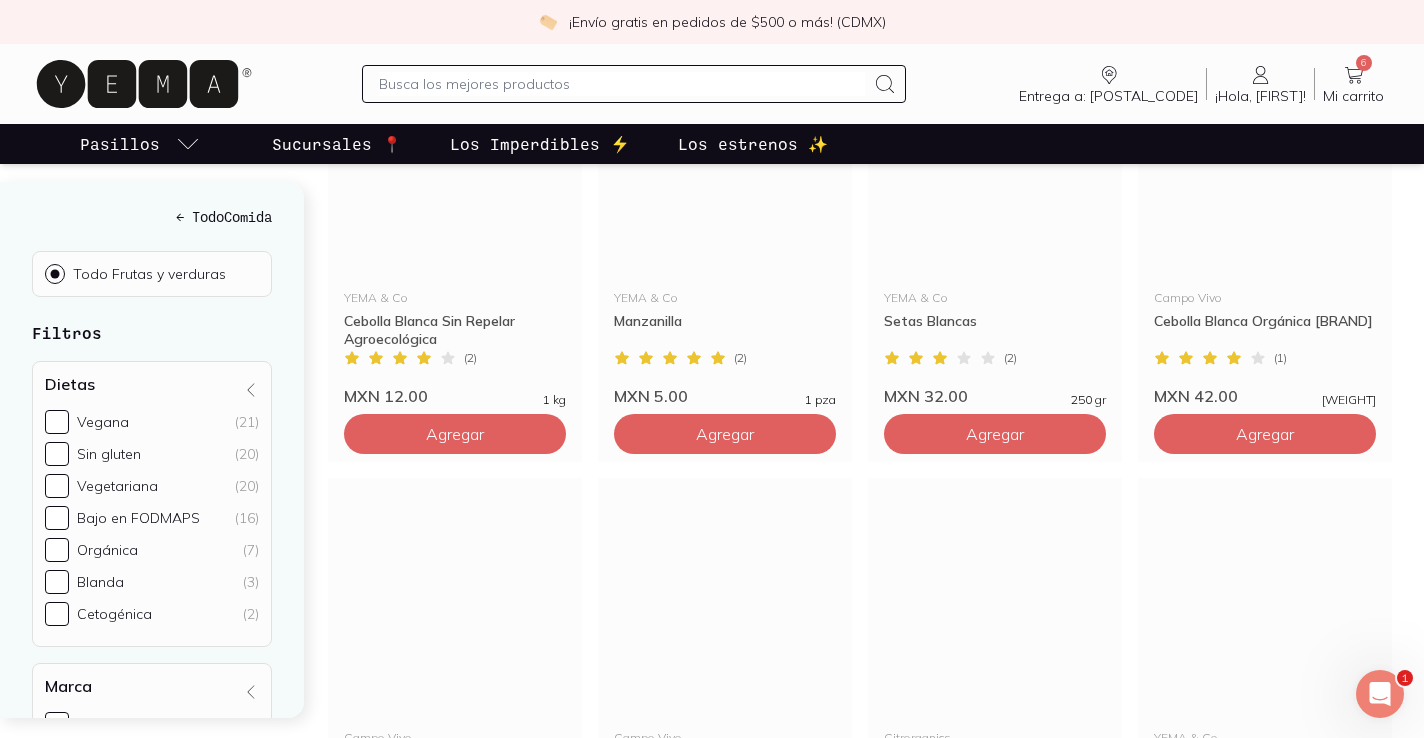 scroll, scrollTop: 2579, scrollLeft: 0, axis: vertical 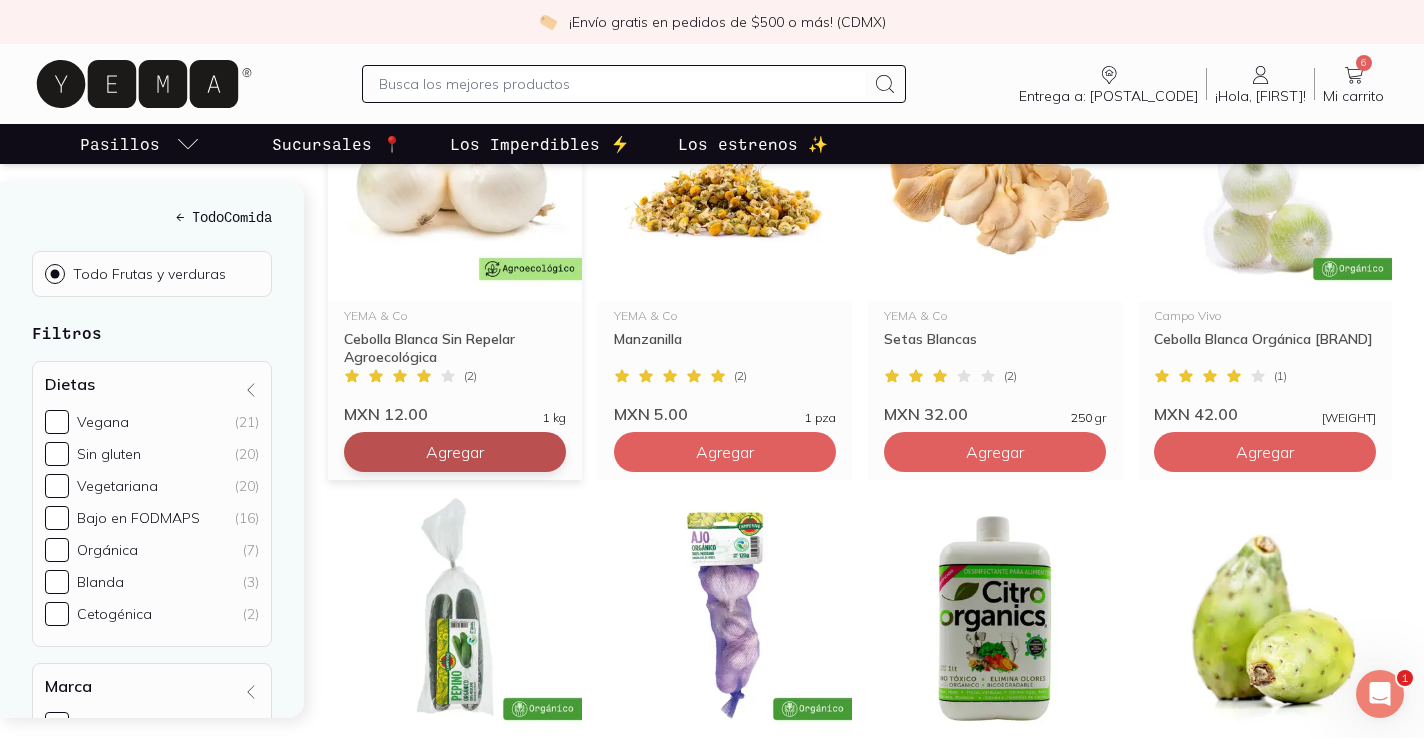 click on "Agregar" at bounding box center [455, -1748] 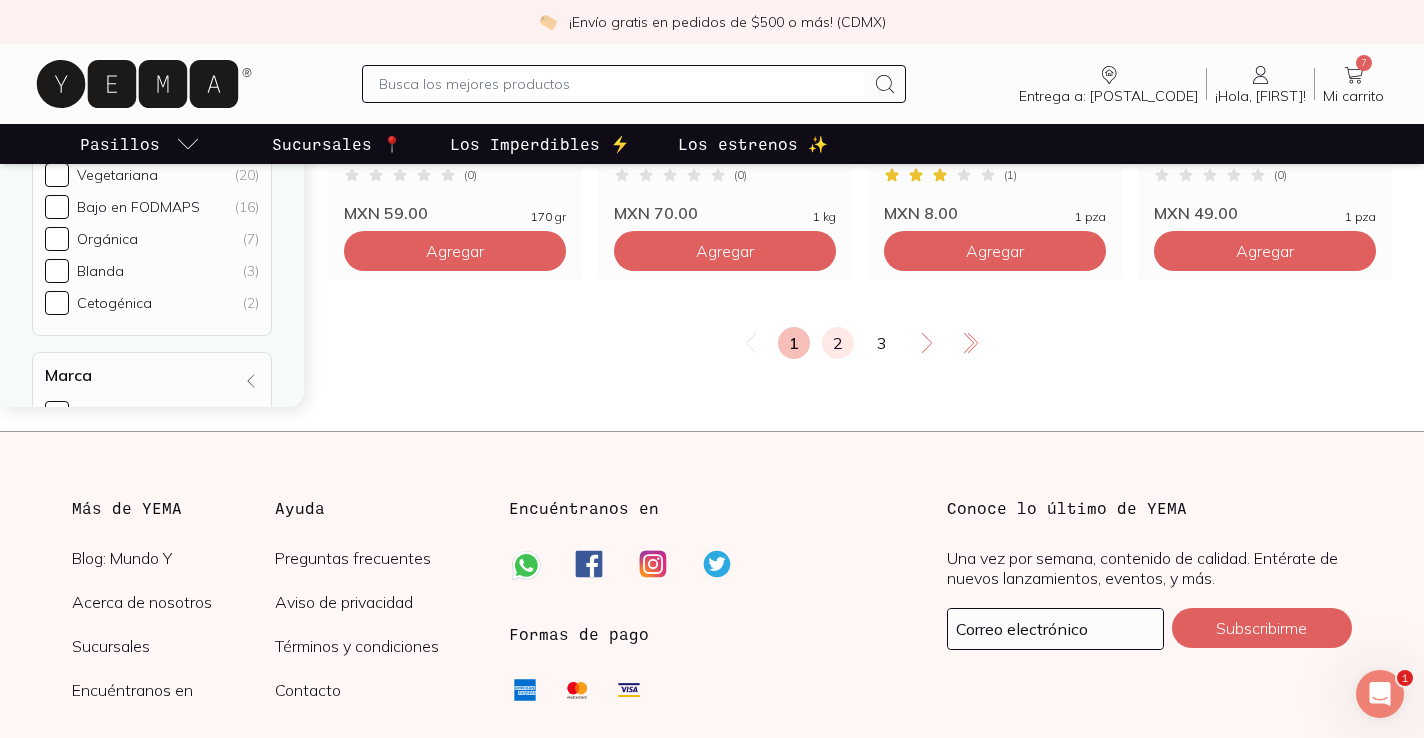 click on "2" at bounding box center [838, 343] 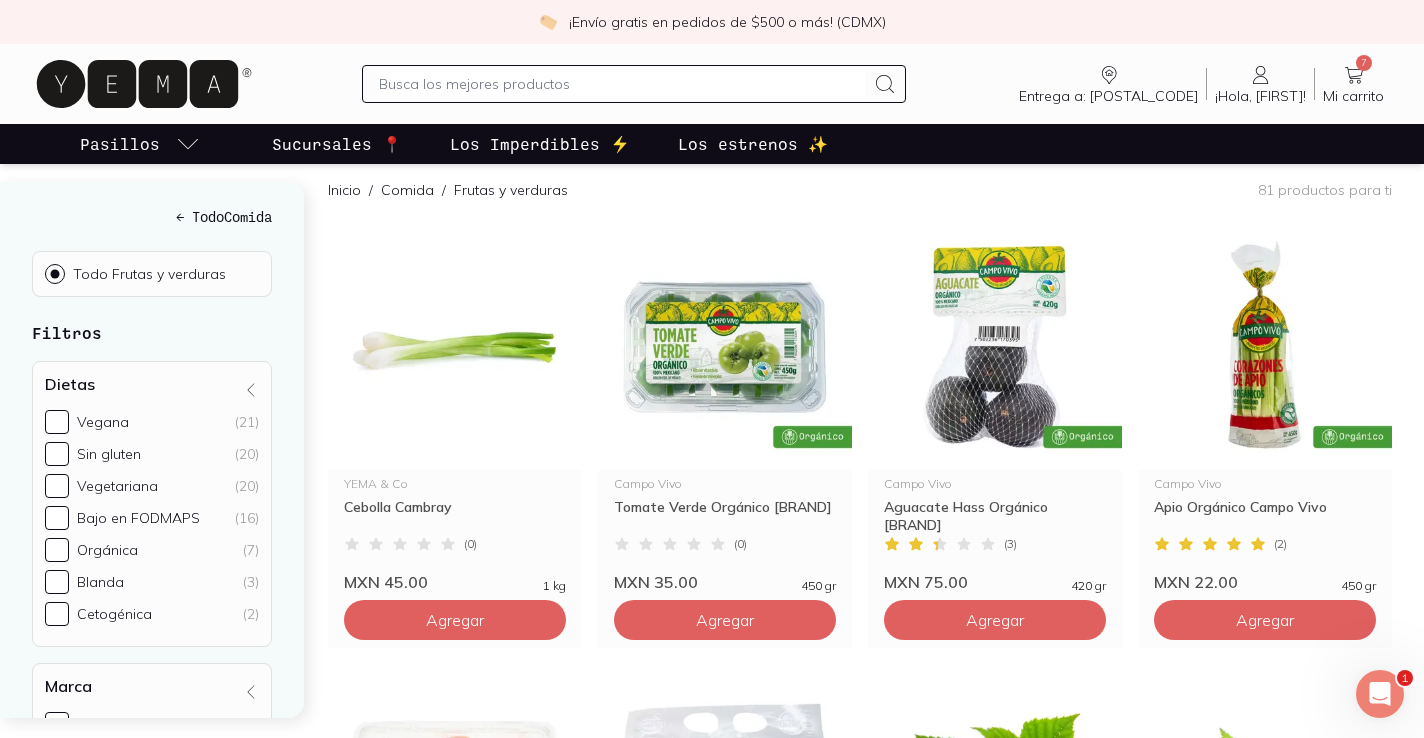 scroll, scrollTop: 316, scrollLeft: 0, axis: vertical 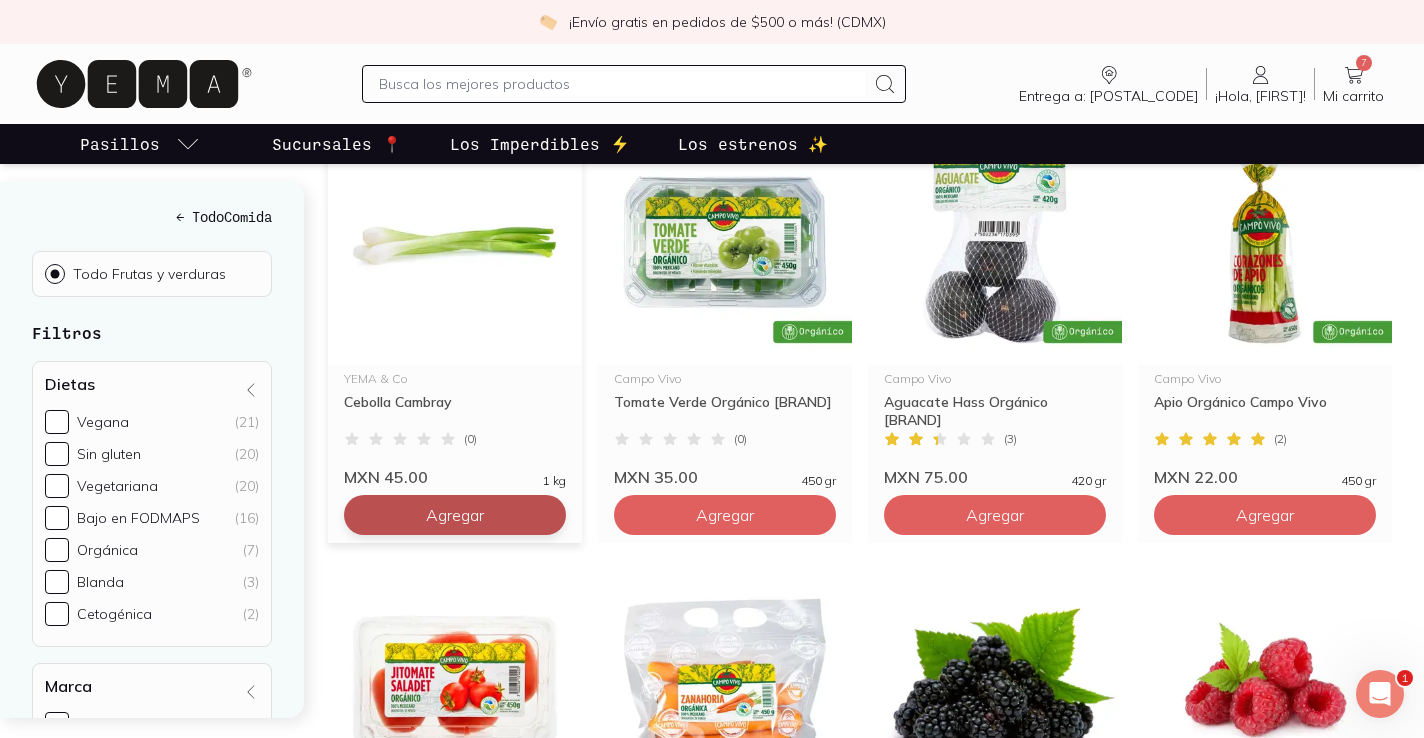 click on "Agregar" at bounding box center [455, 515] 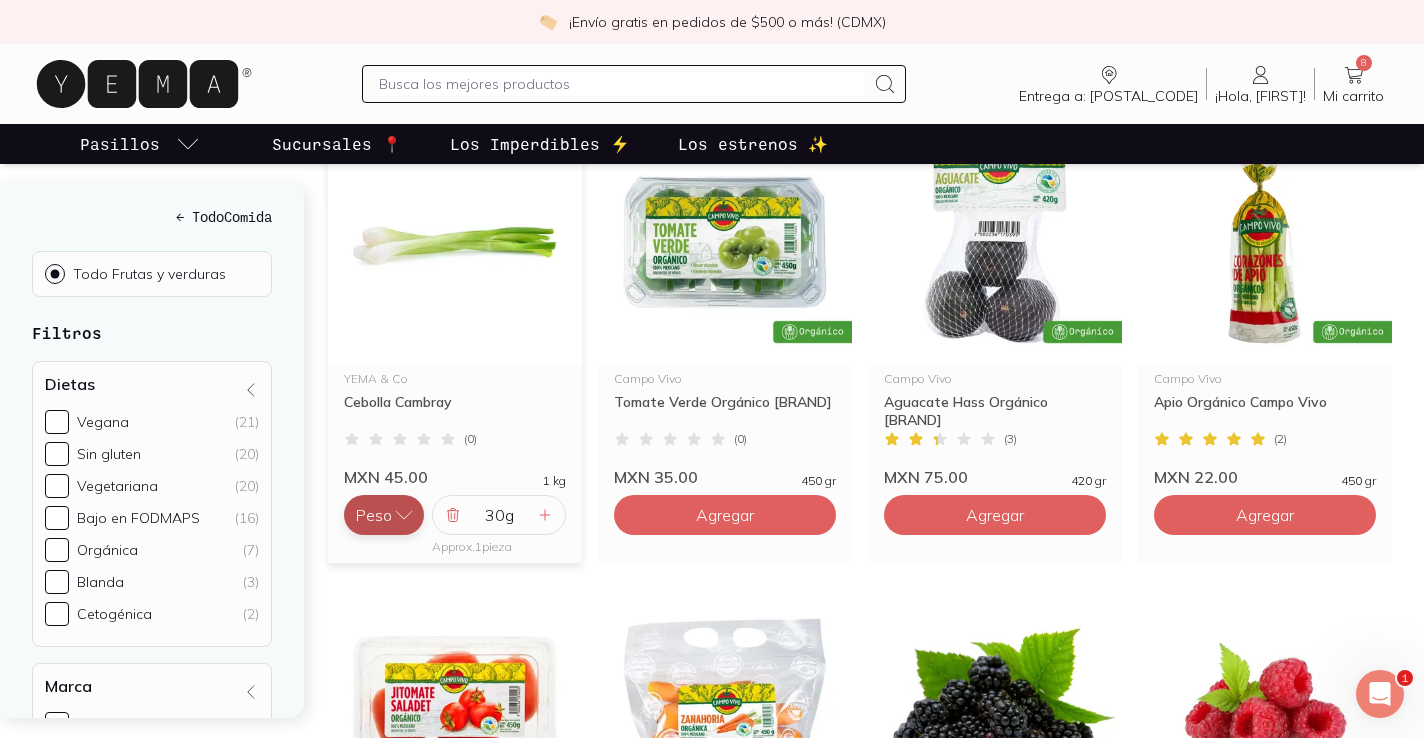 click 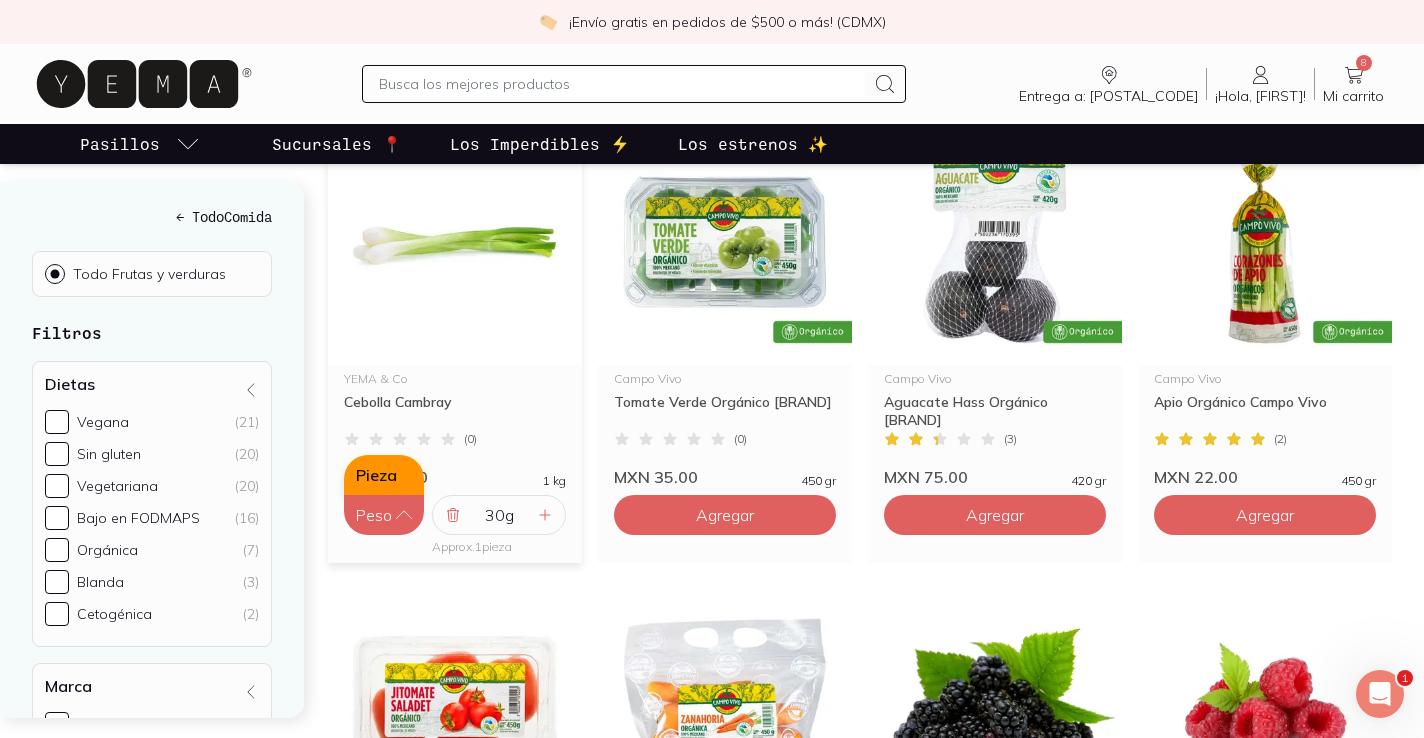 click on "Pieza" at bounding box center (384, 475) 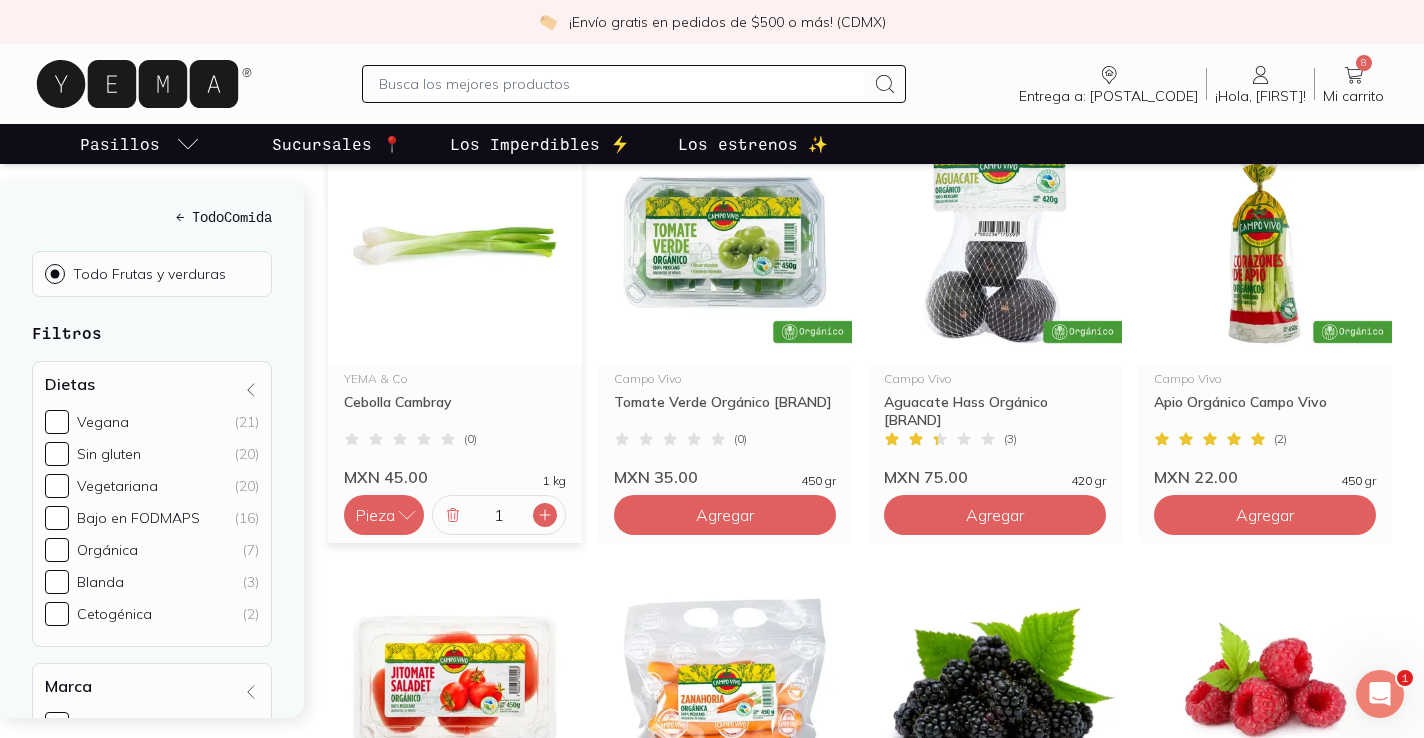 click 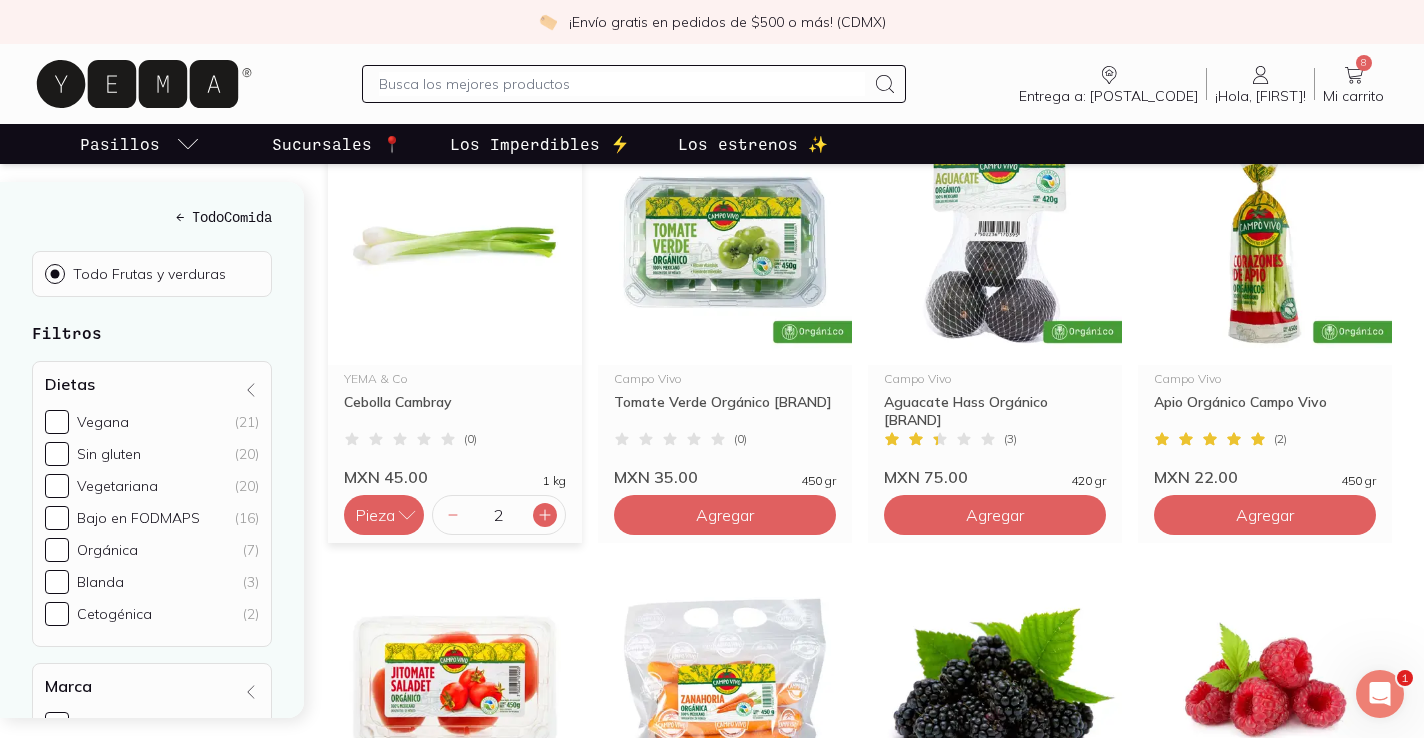 click 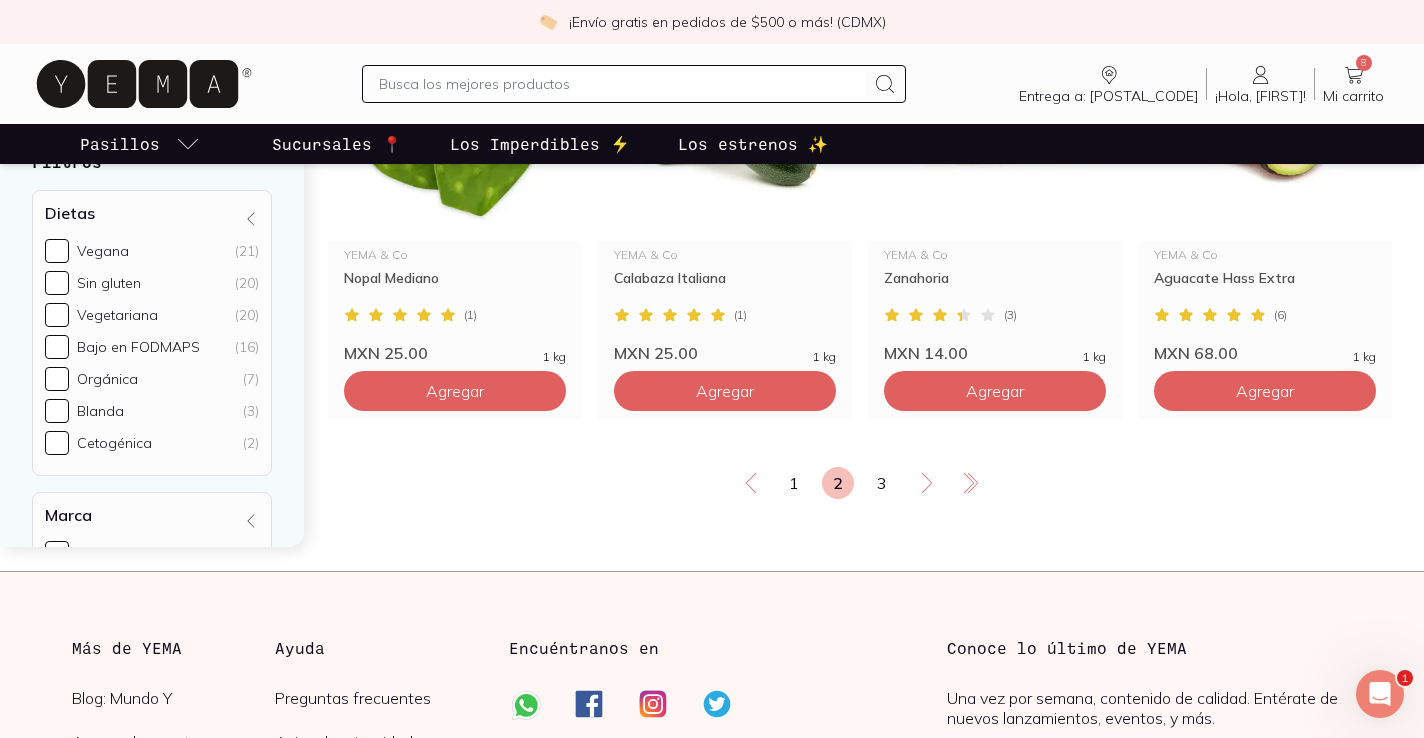 scroll, scrollTop: 3519, scrollLeft: 0, axis: vertical 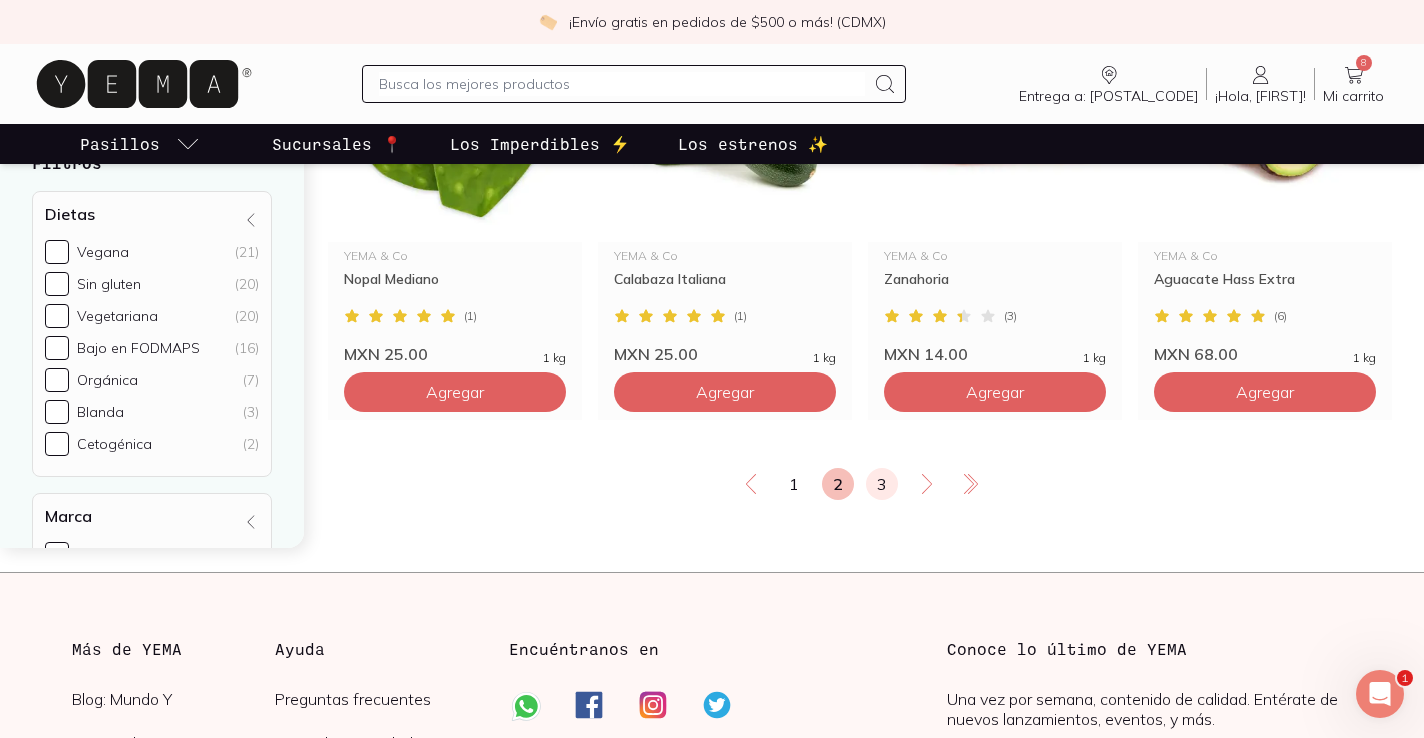 click on "3" at bounding box center (882, 484) 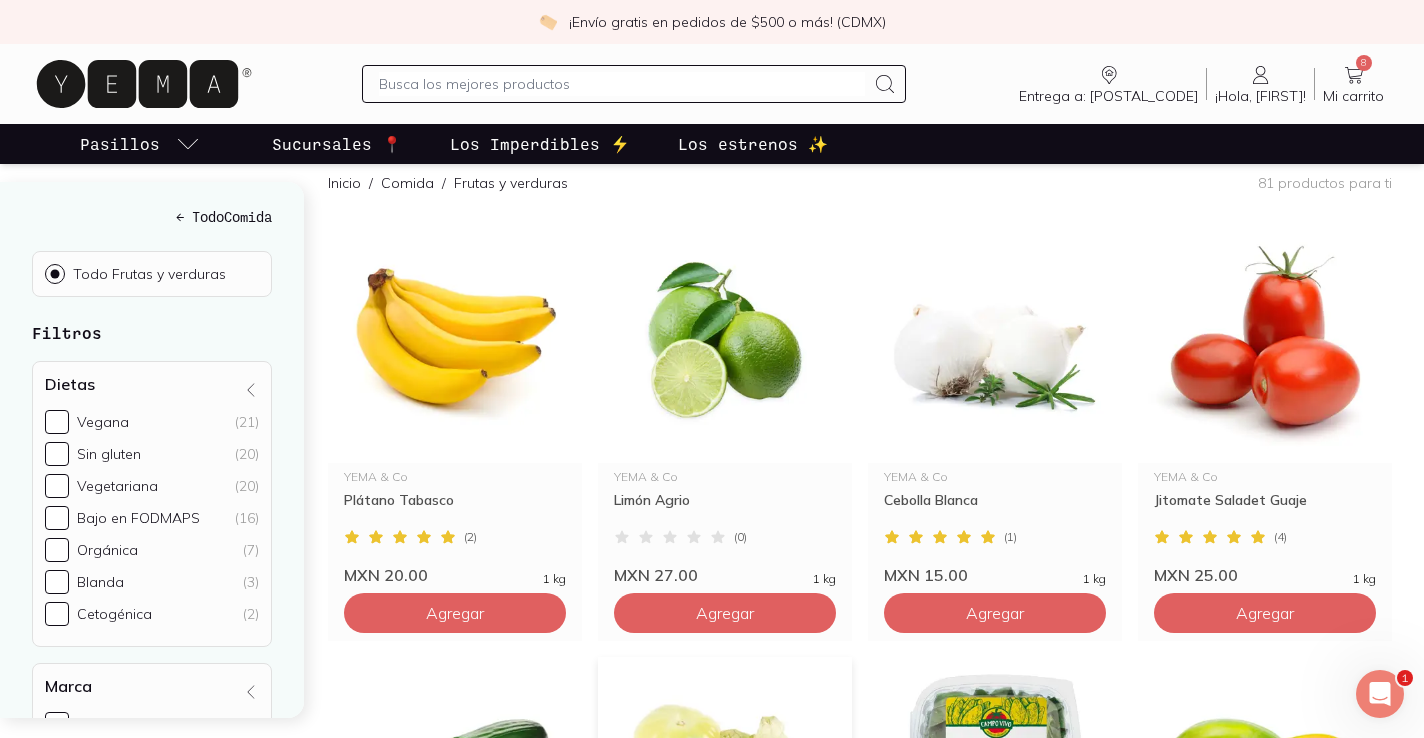 scroll, scrollTop: 306, scrollLeft: 0, axis: vertical 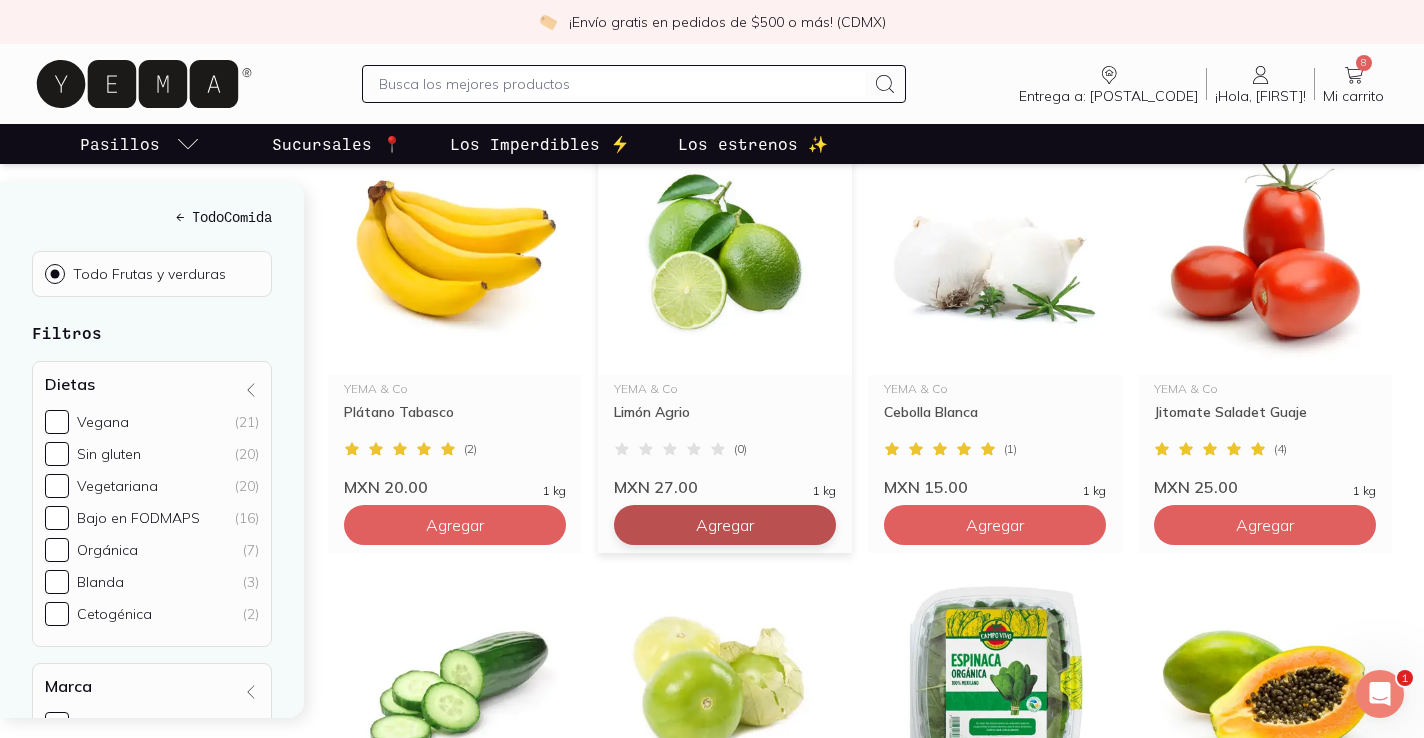 click on "Agregar" at bounding box center [455, 525] 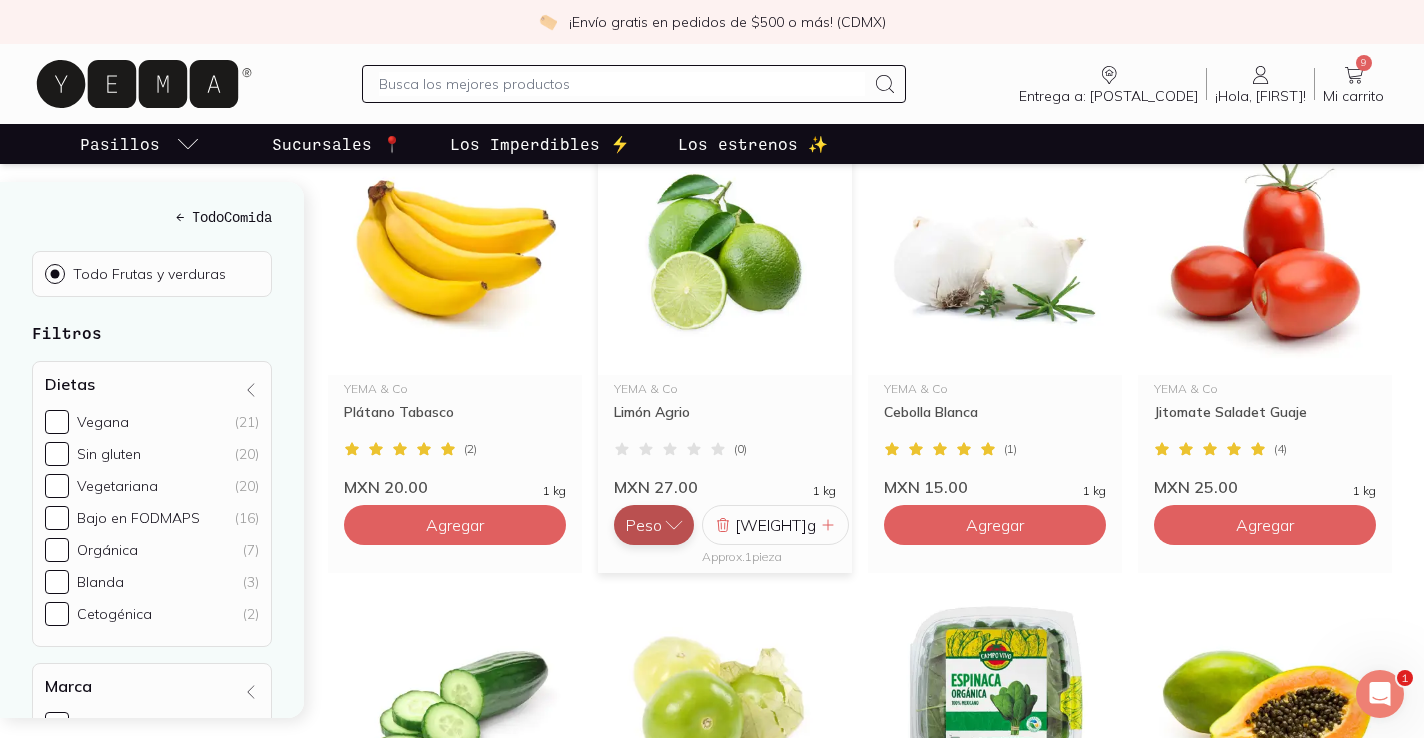 click 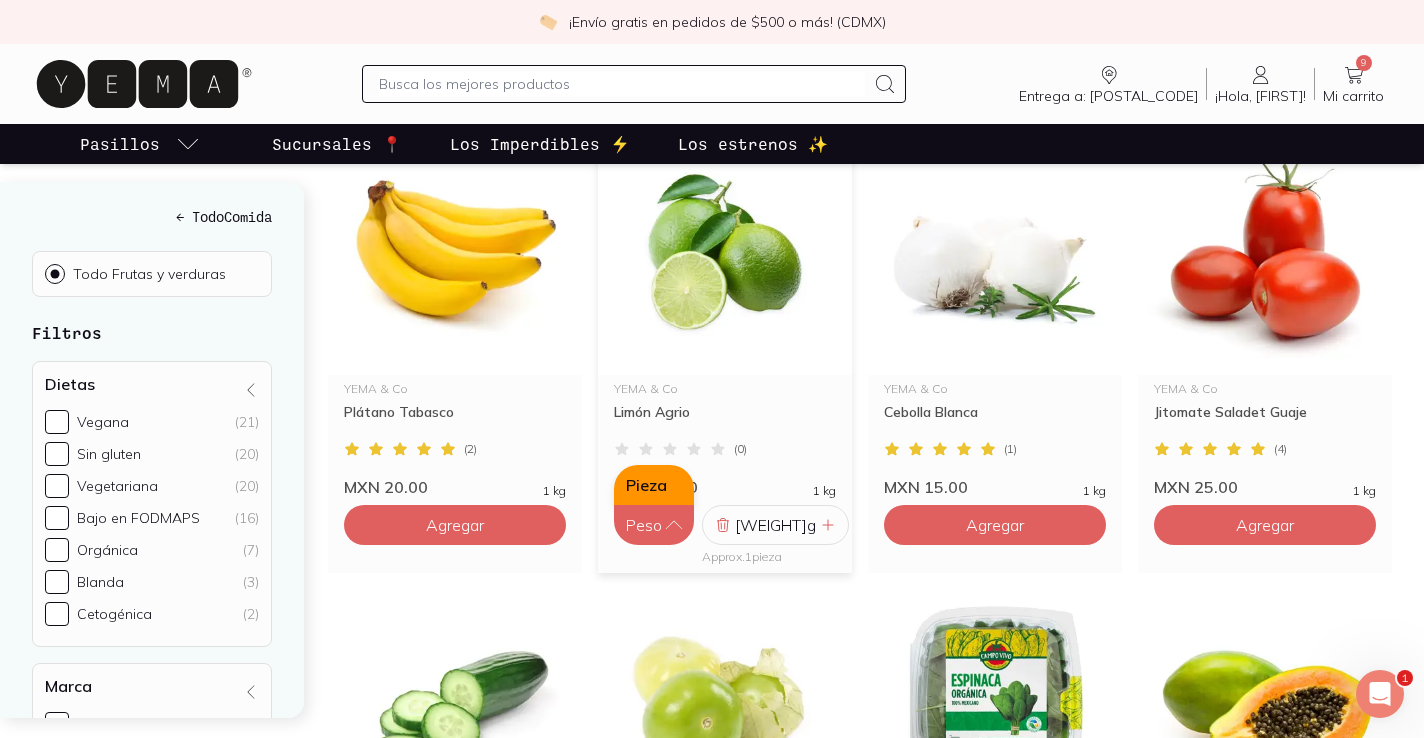 click on "Pieza" at bounding box center [654, 485] 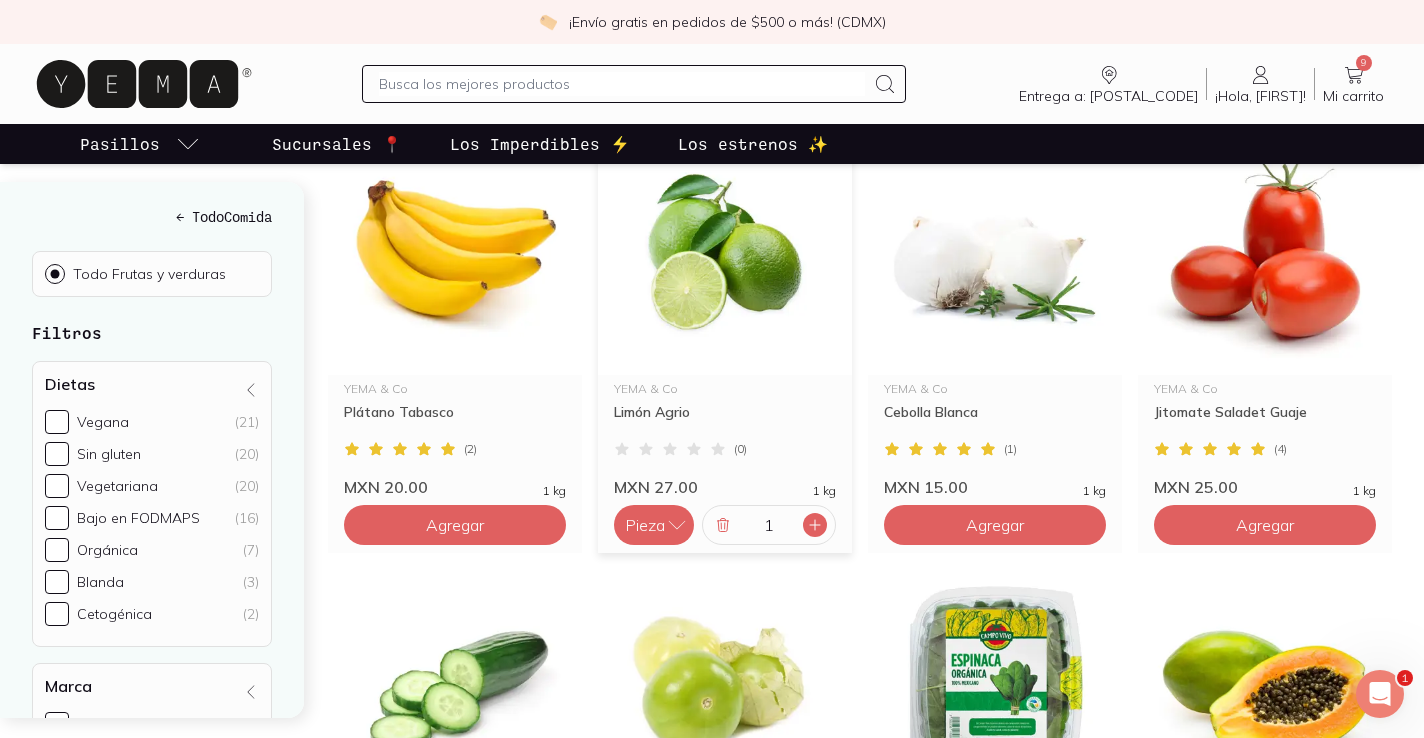 click 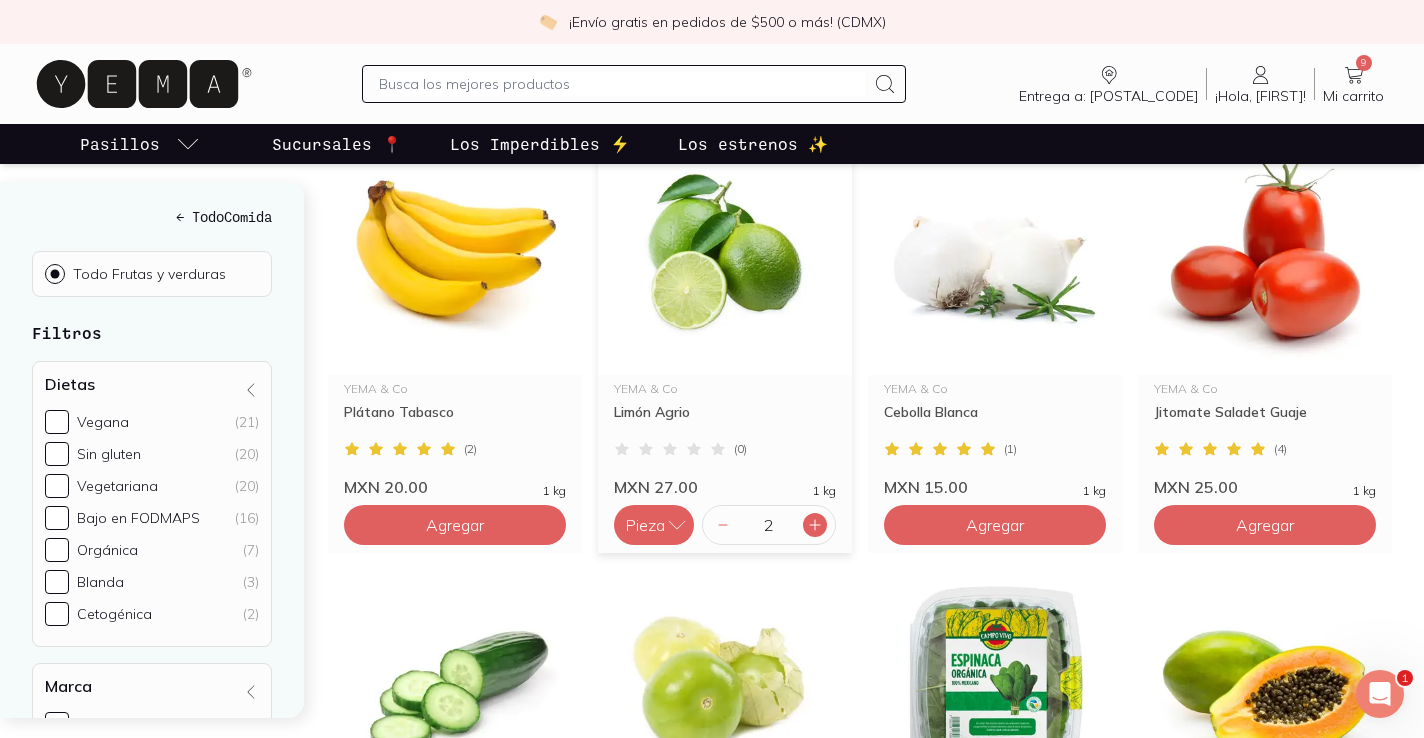 click 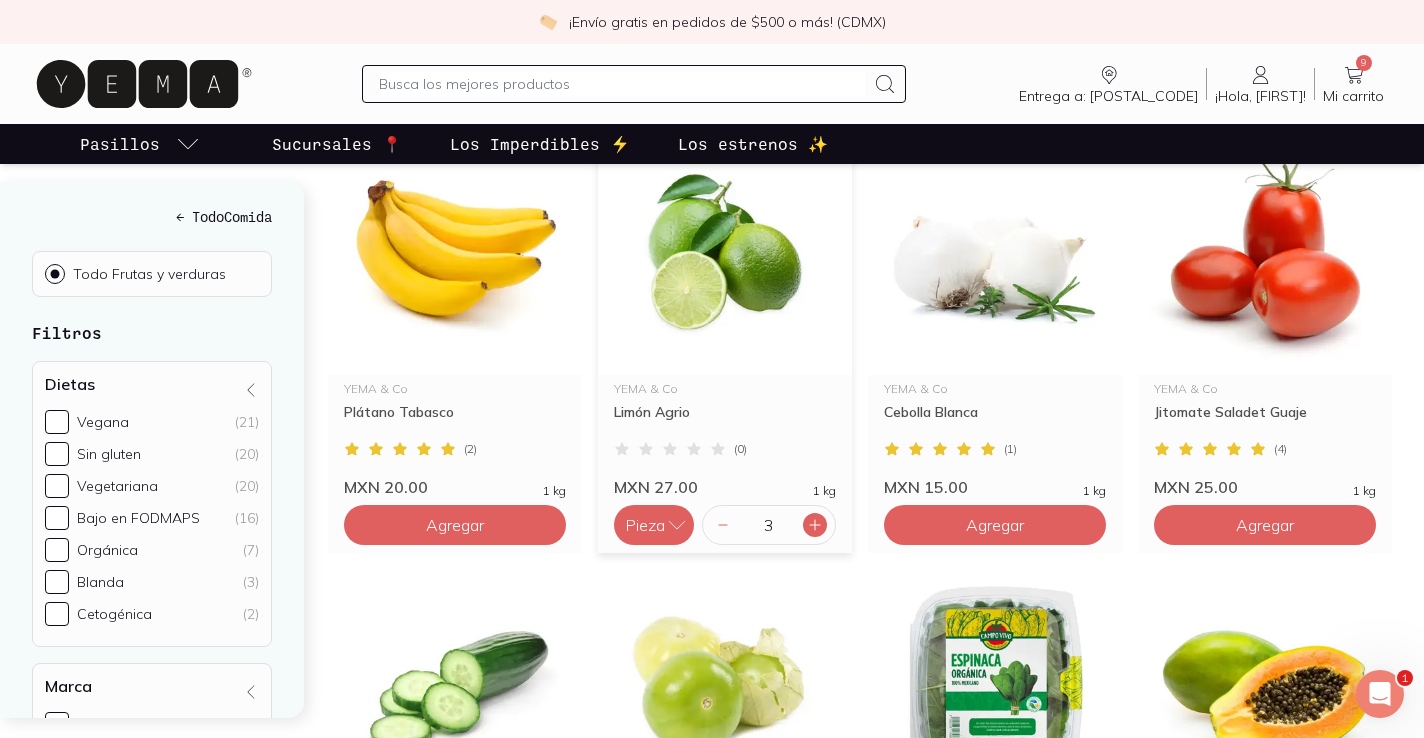 click 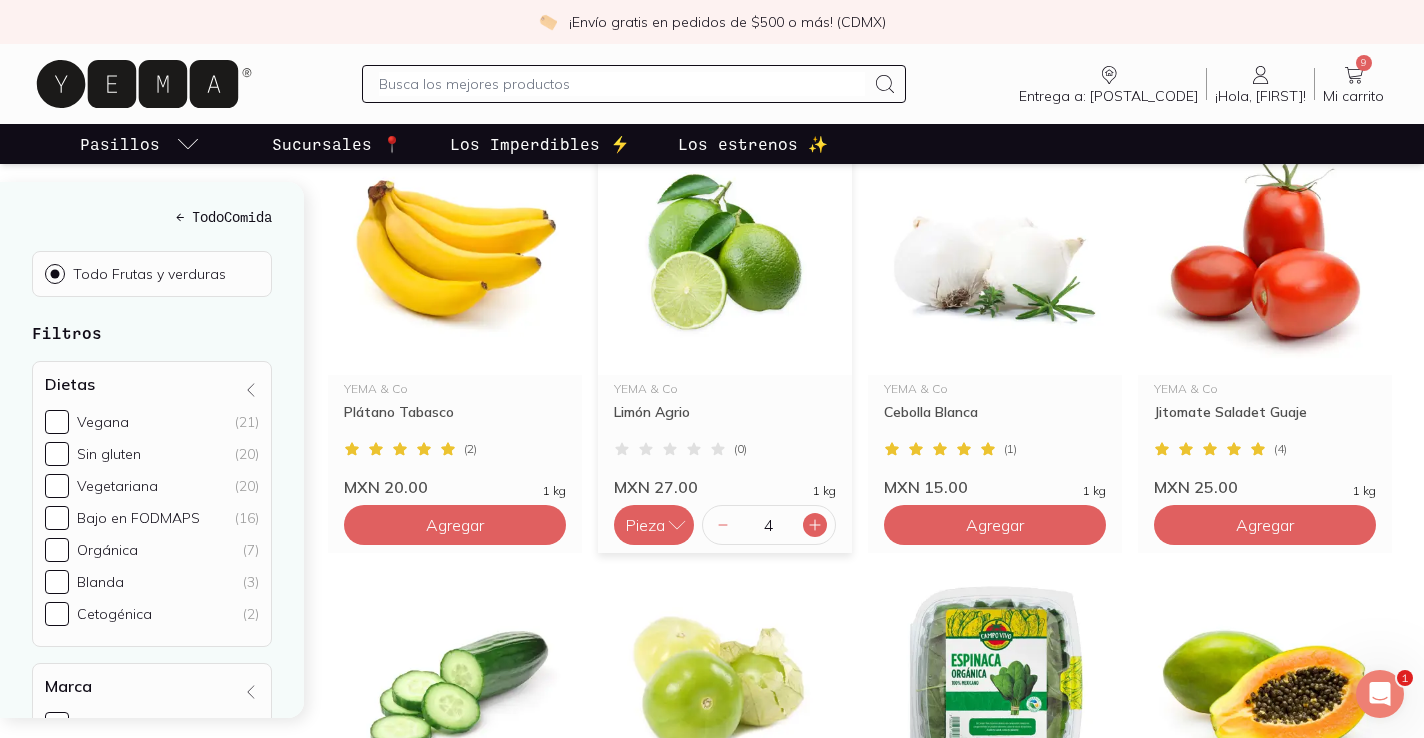 click 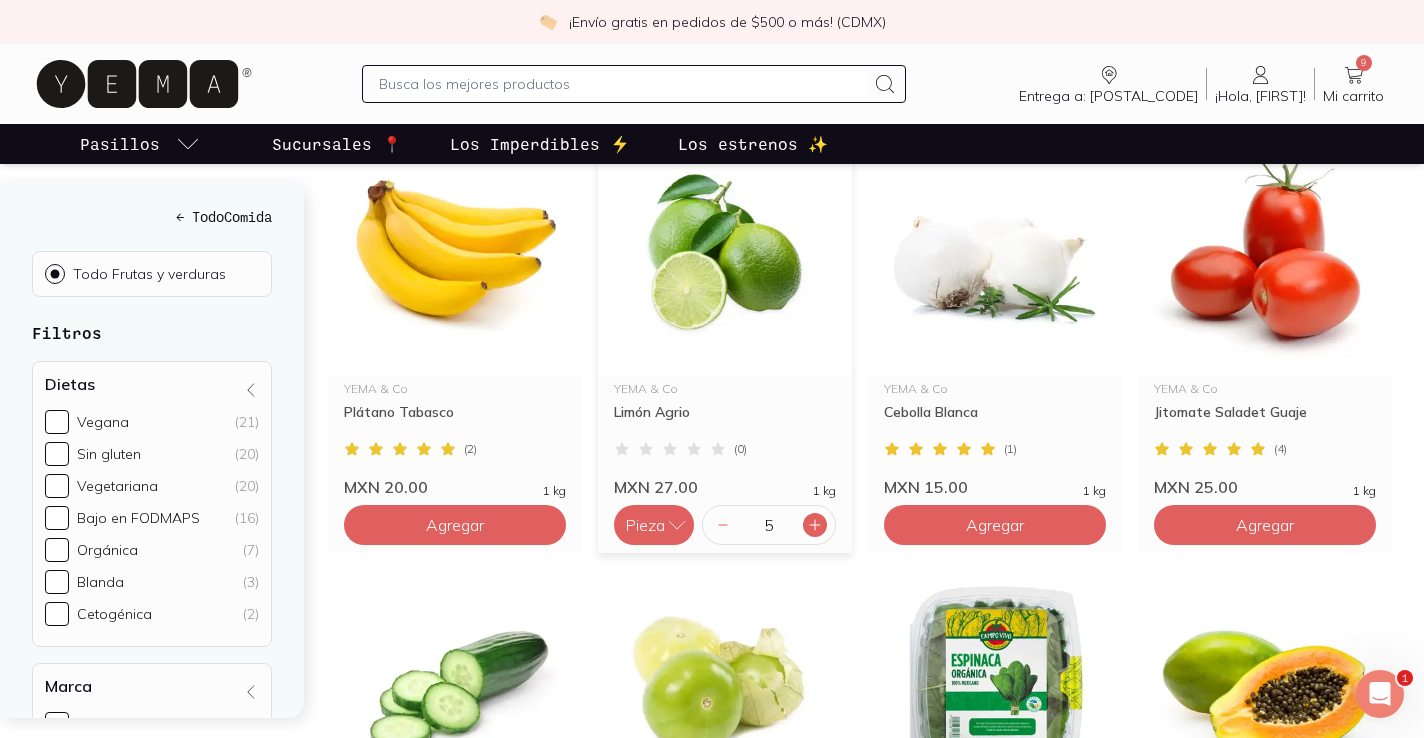 click 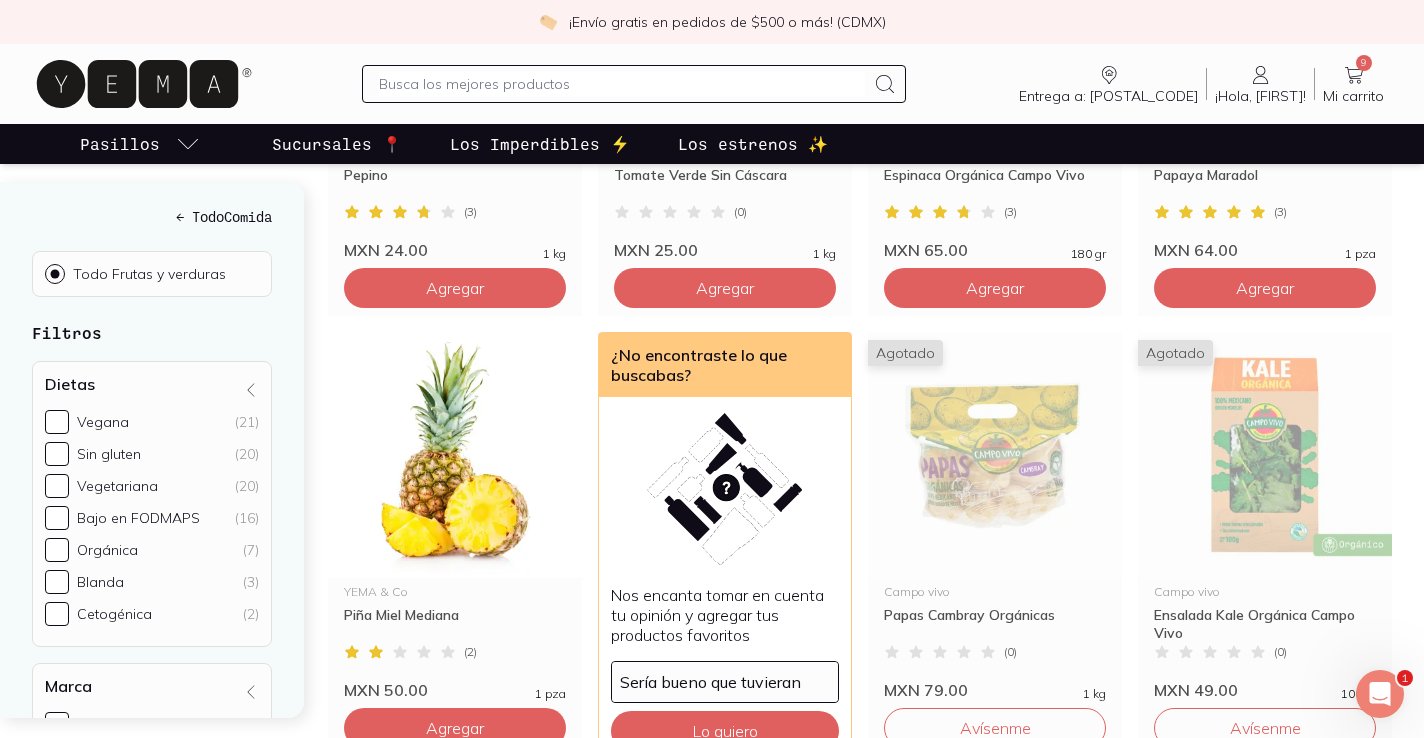 scroll, scrollTop: 987, scrollLeft: 0, axis: vertical 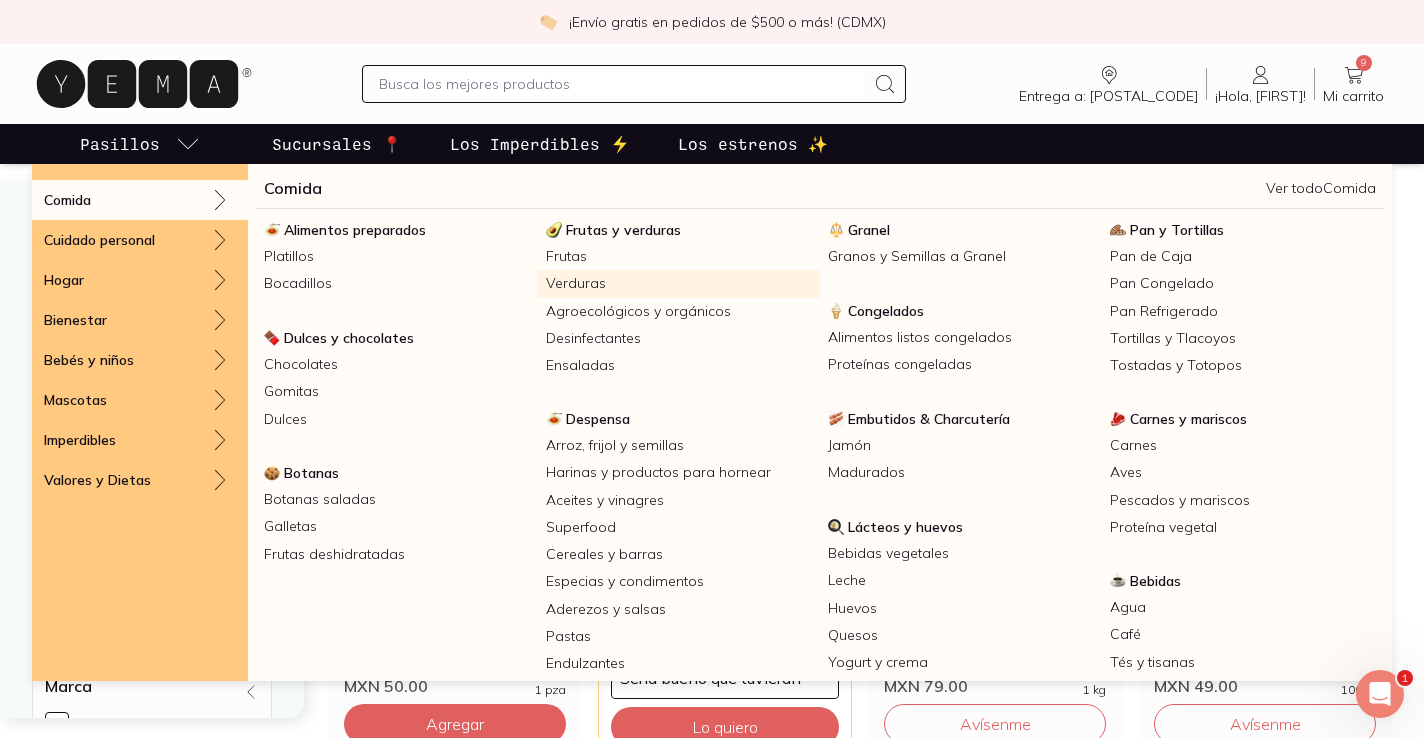 click on "Verduras" at bounding box center (679, 283) 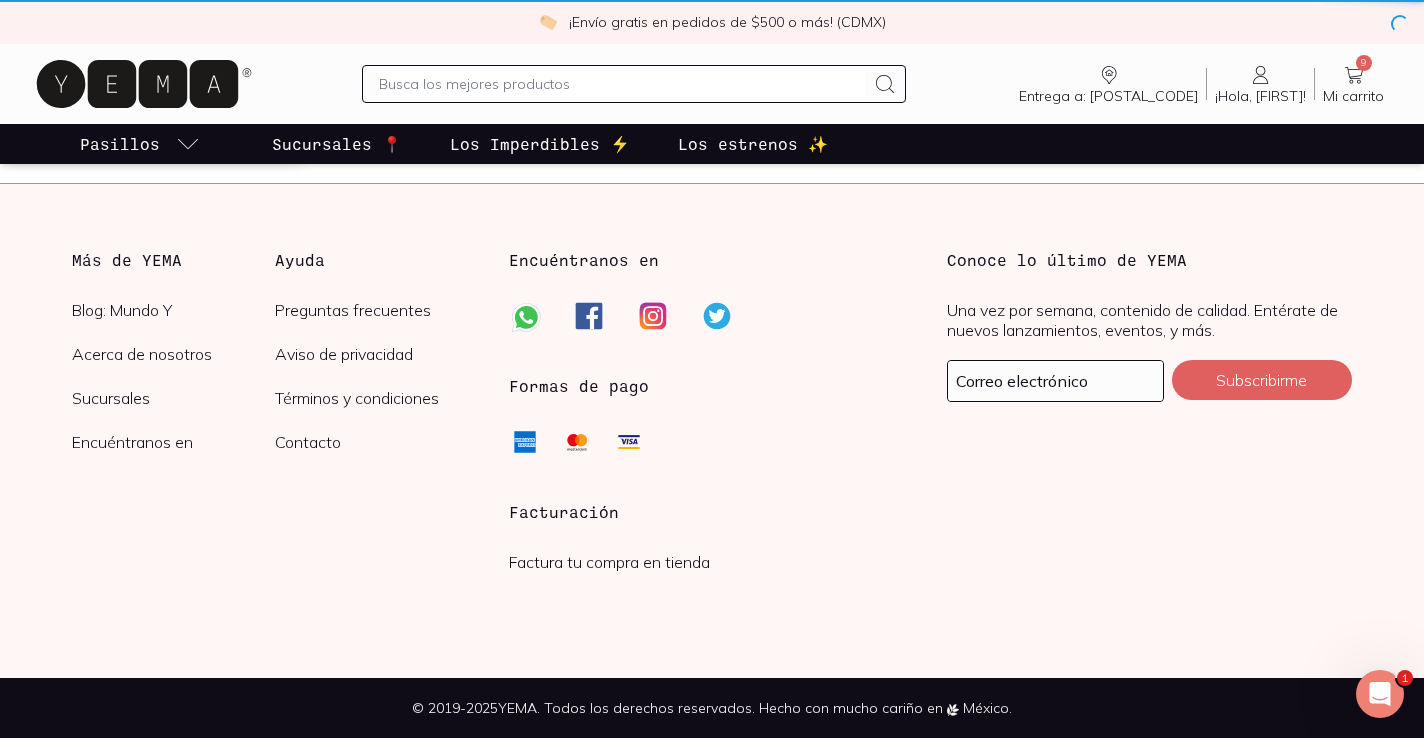 scroll, scrollTop: 0, scrollLeft: 0, axis: both 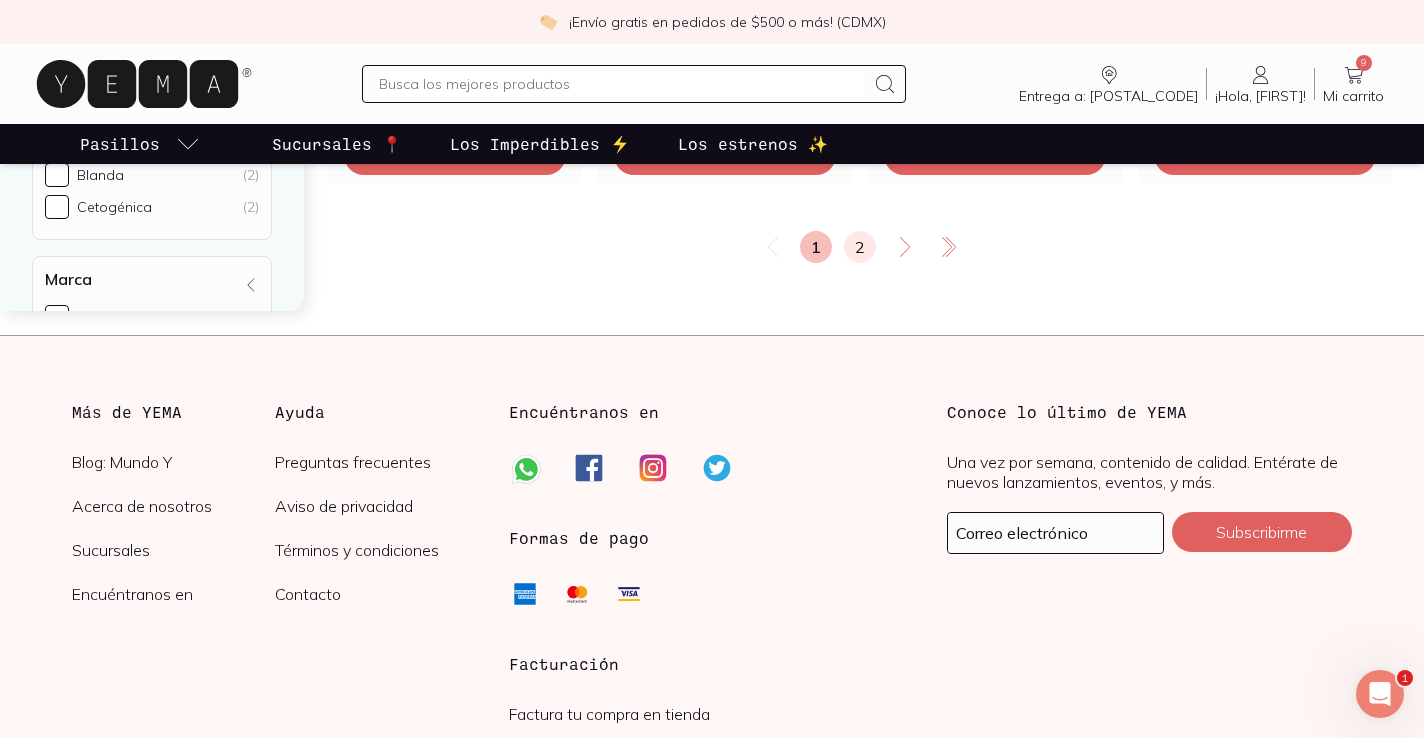 click on "2" at bounding box center [860, 247] 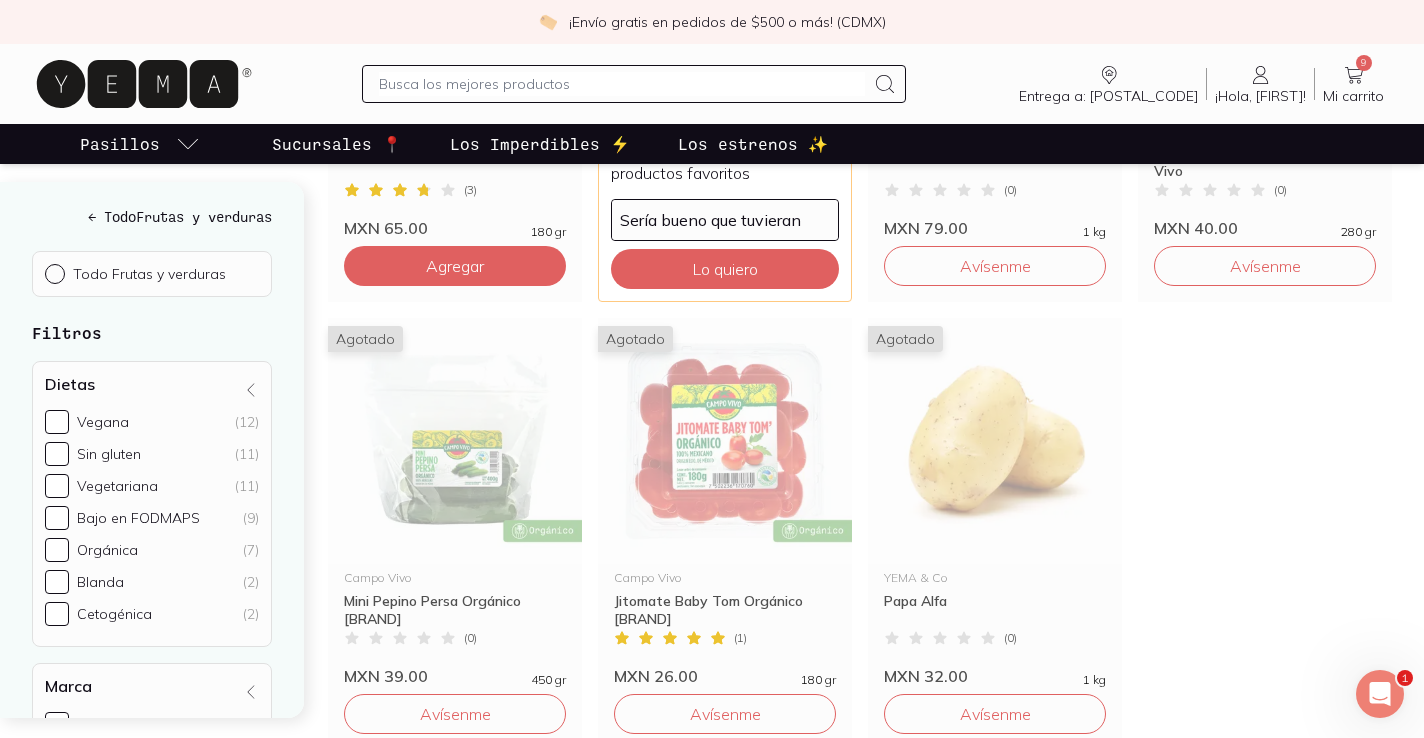 scroll, scrollTop: 1890, scrollLeft: 0, axis: vertical 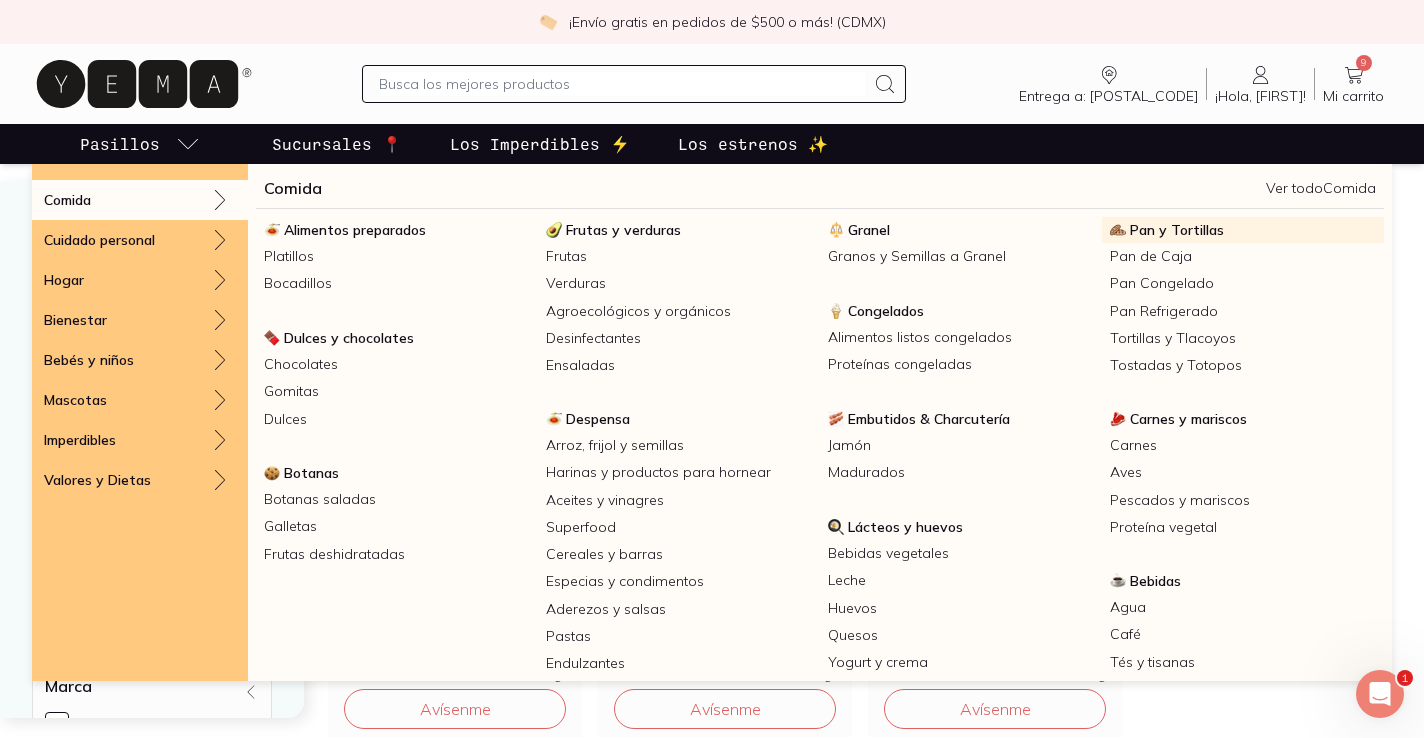 click on "Pan y Tortillas" at bounding box center (1177, 230) 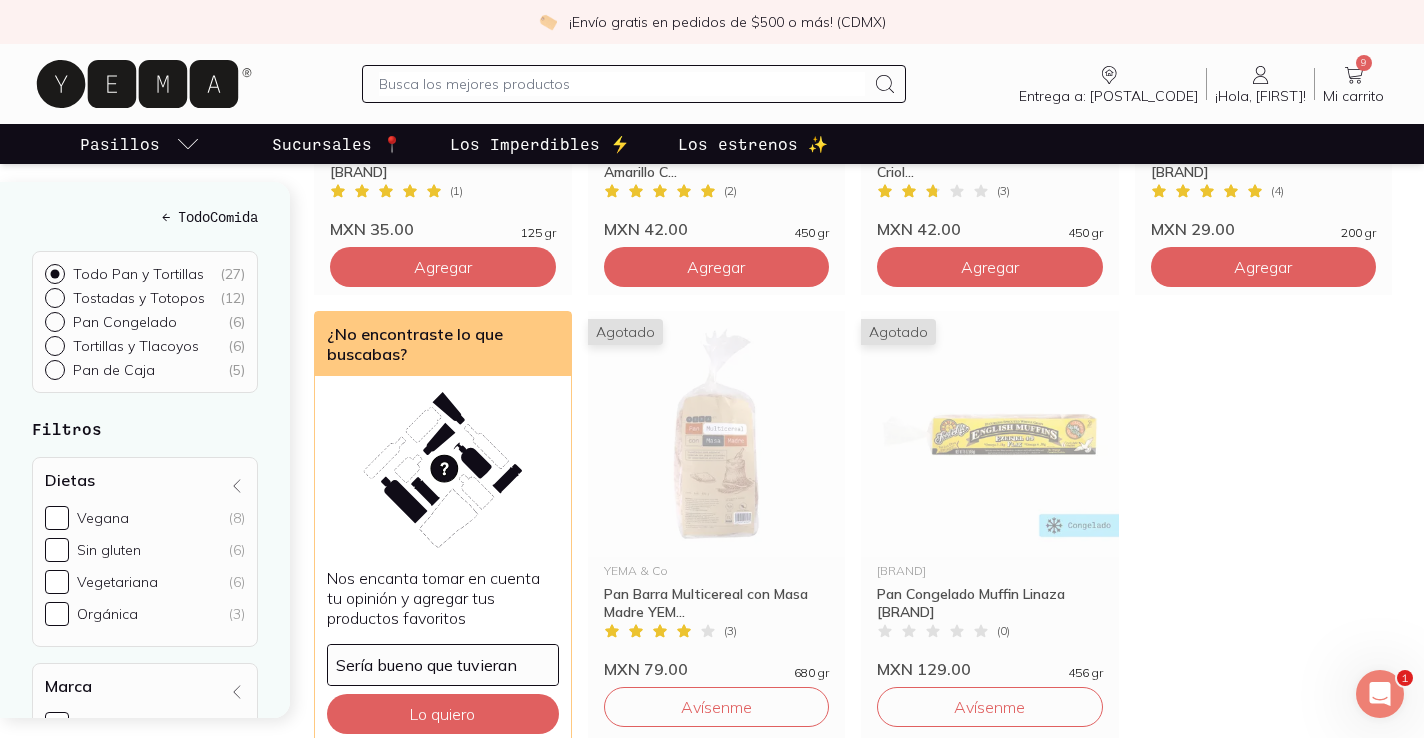 scroll, scrollTop: 2769, scrollLeft: 0, axis: vertical 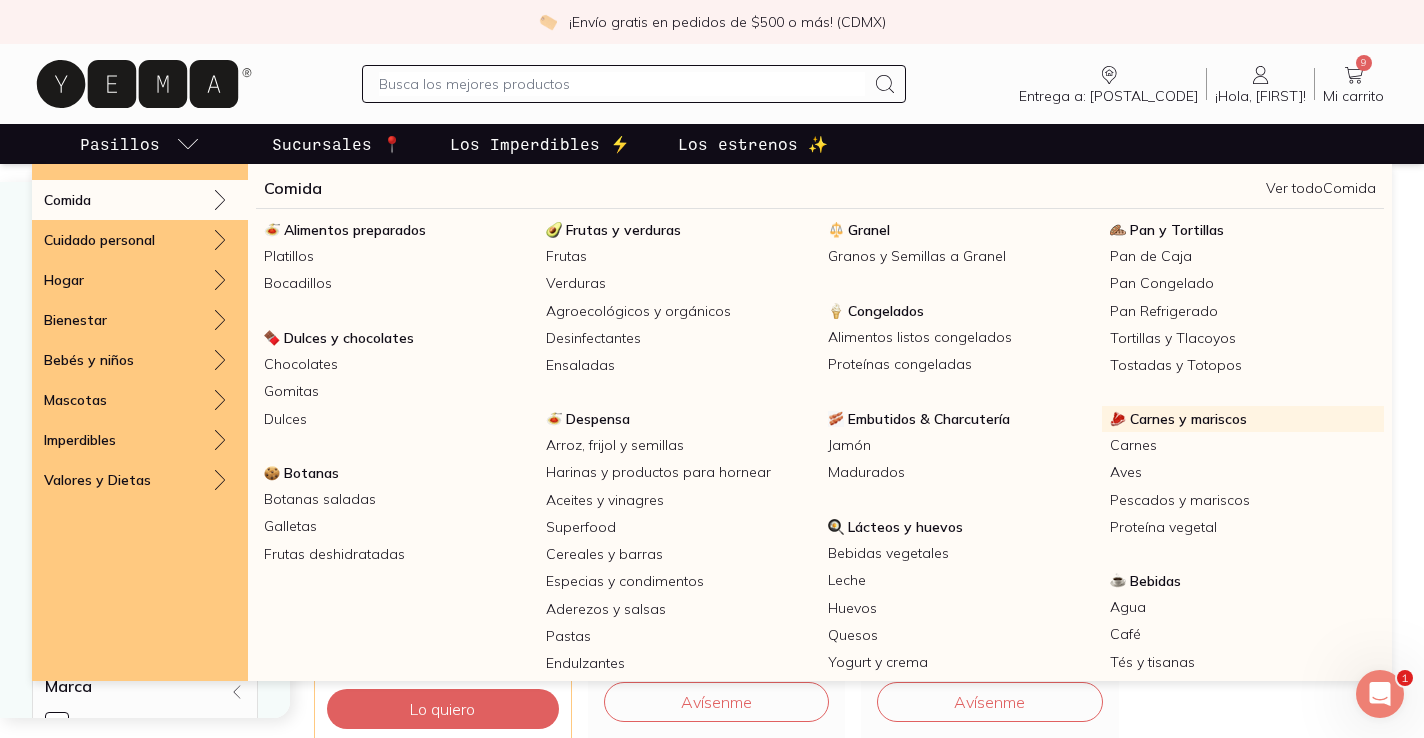 click on "Carnes y mariscos" at bounding box center (1188, 419) 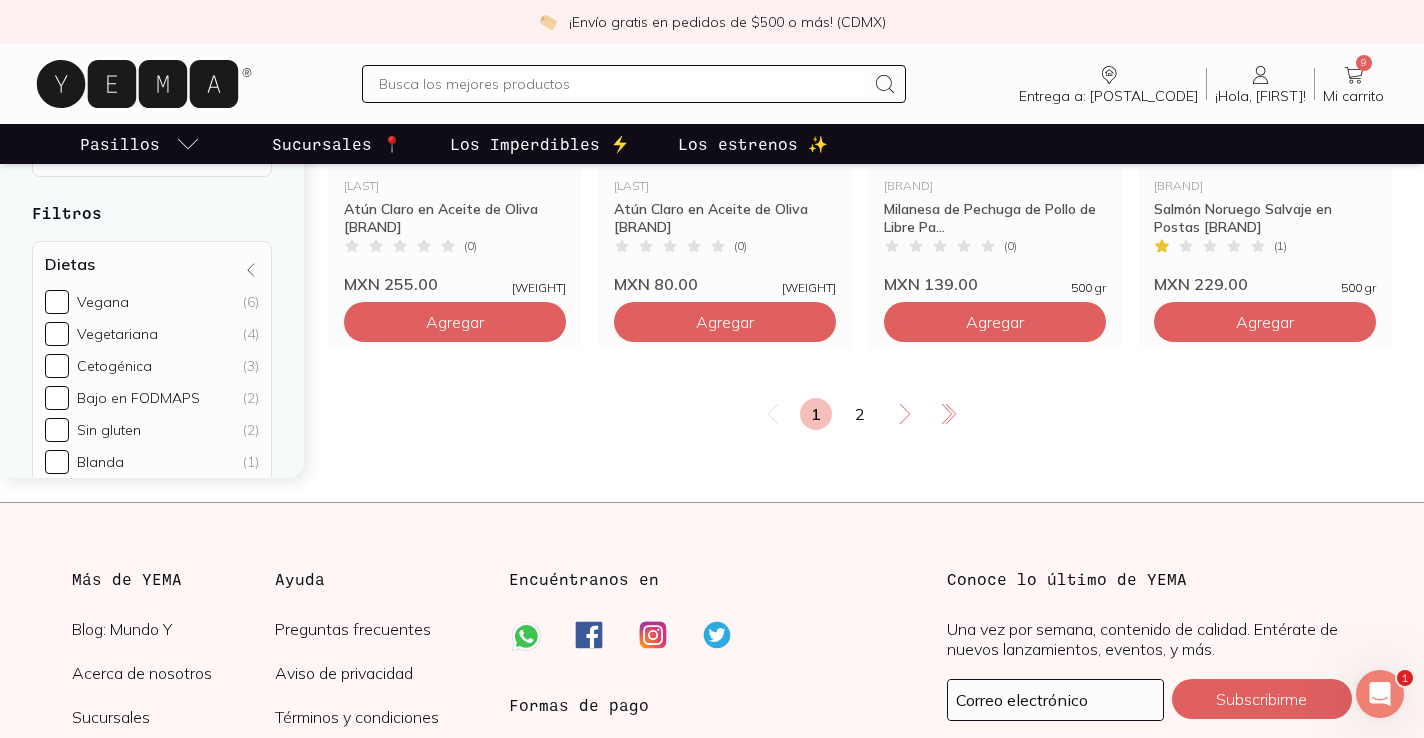 scroll, scrollTop: 3556, scrollLeft: 0, axis: vertical 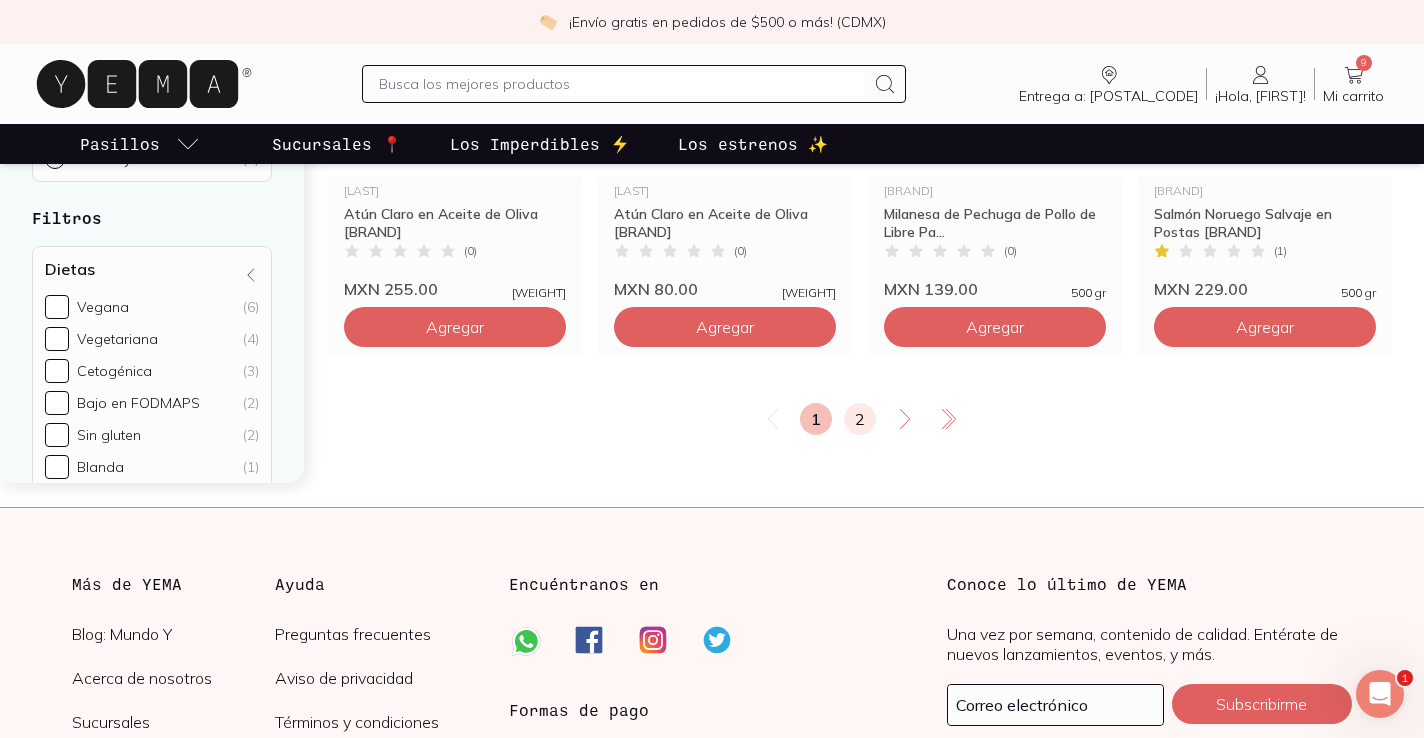 click on "2" at bounding box center [860, 419] 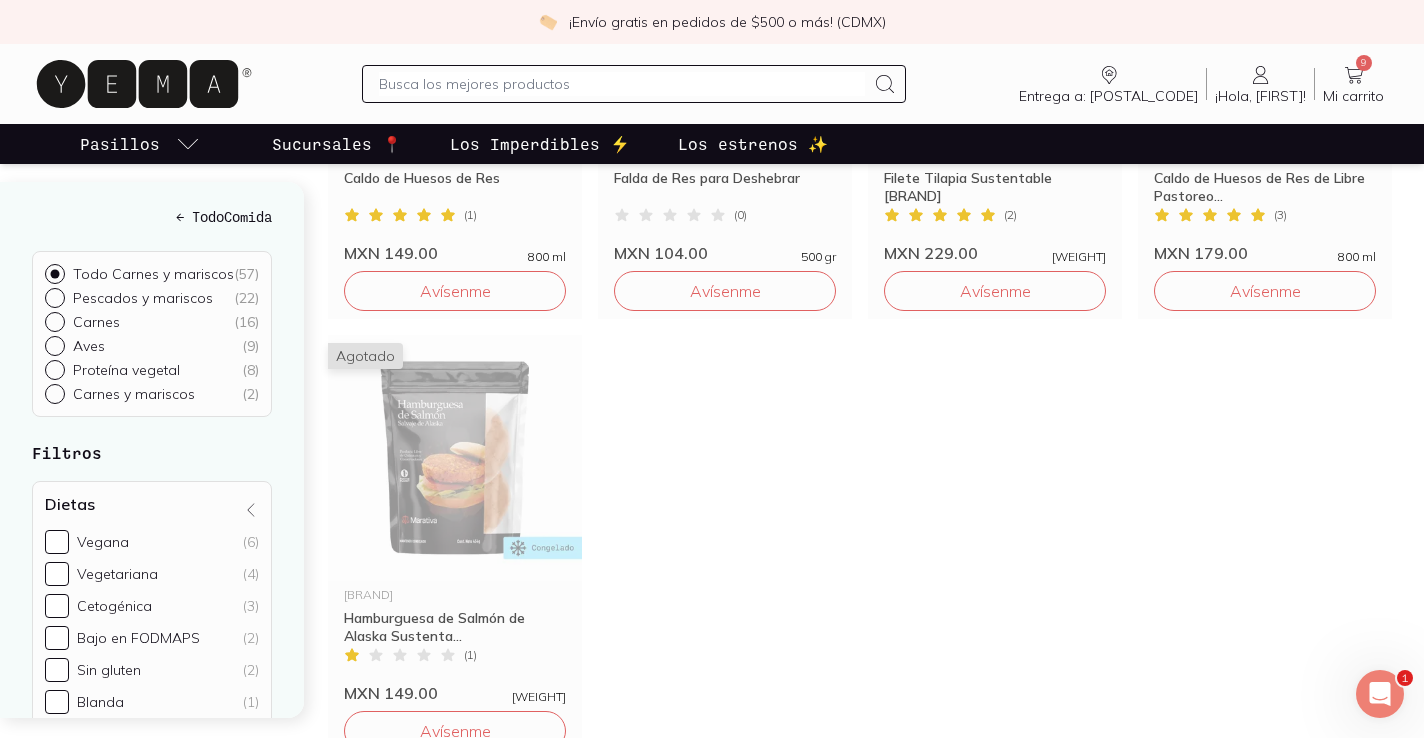 scroll, scrollTop: 2779, scrollLeft: 0, axis: vertical 